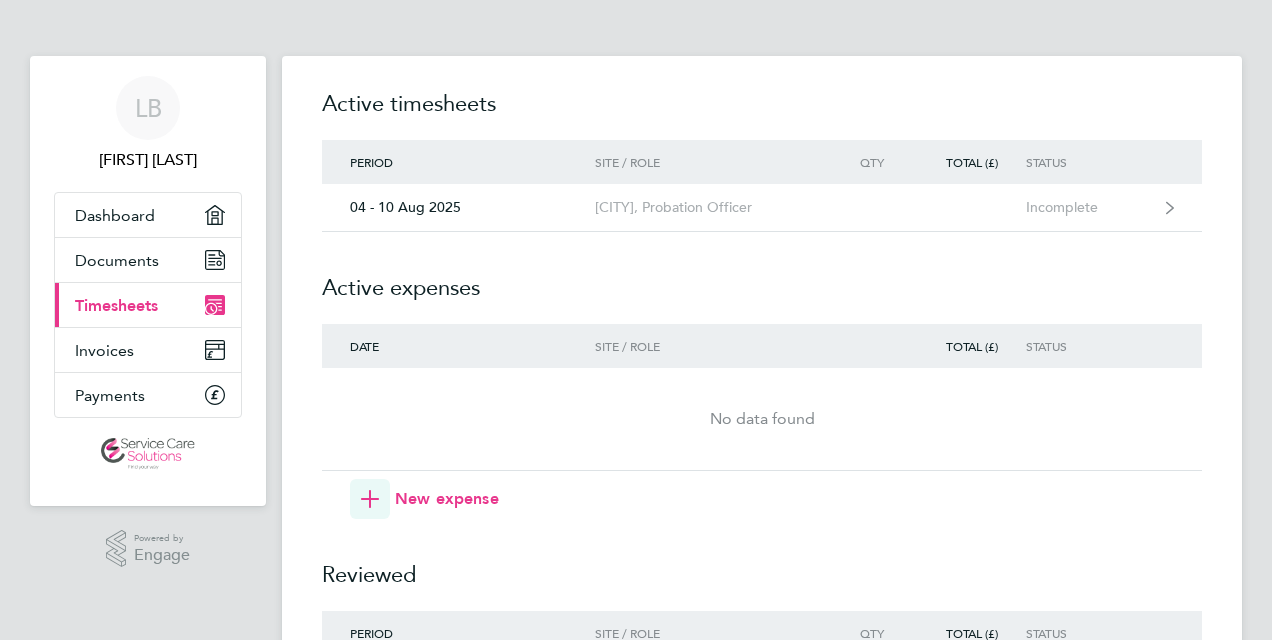 scroll, scrollTop: 0, scrollLeft: 0, axis: both 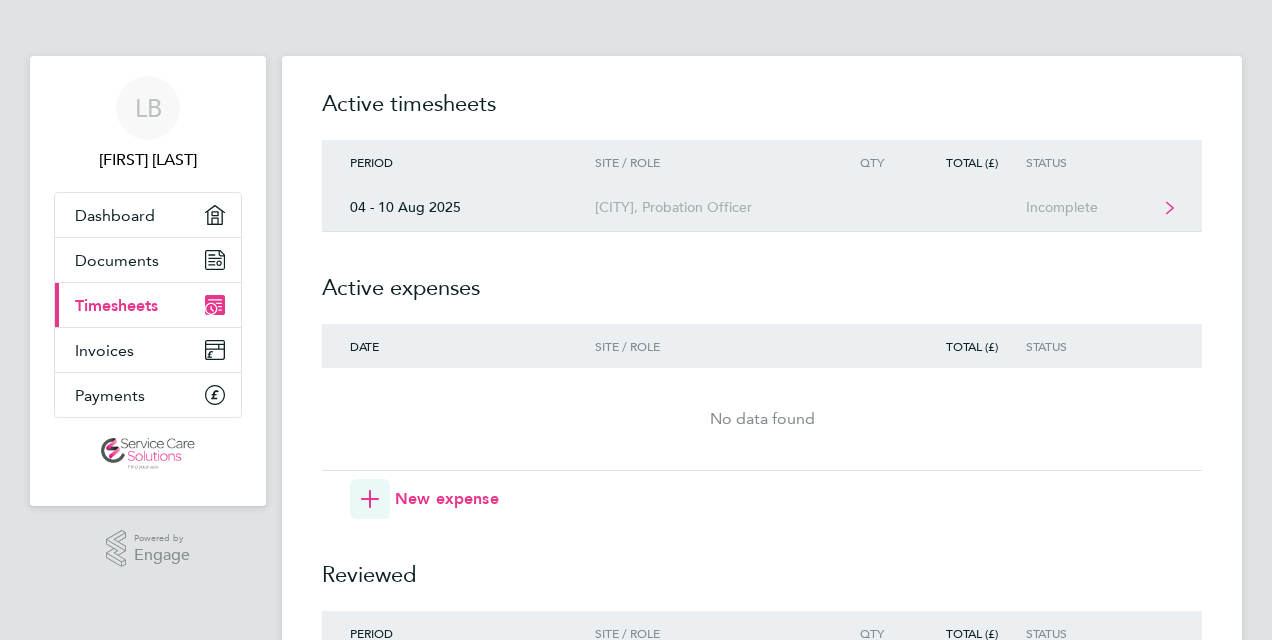 click on "[CITY], Probation Officer" 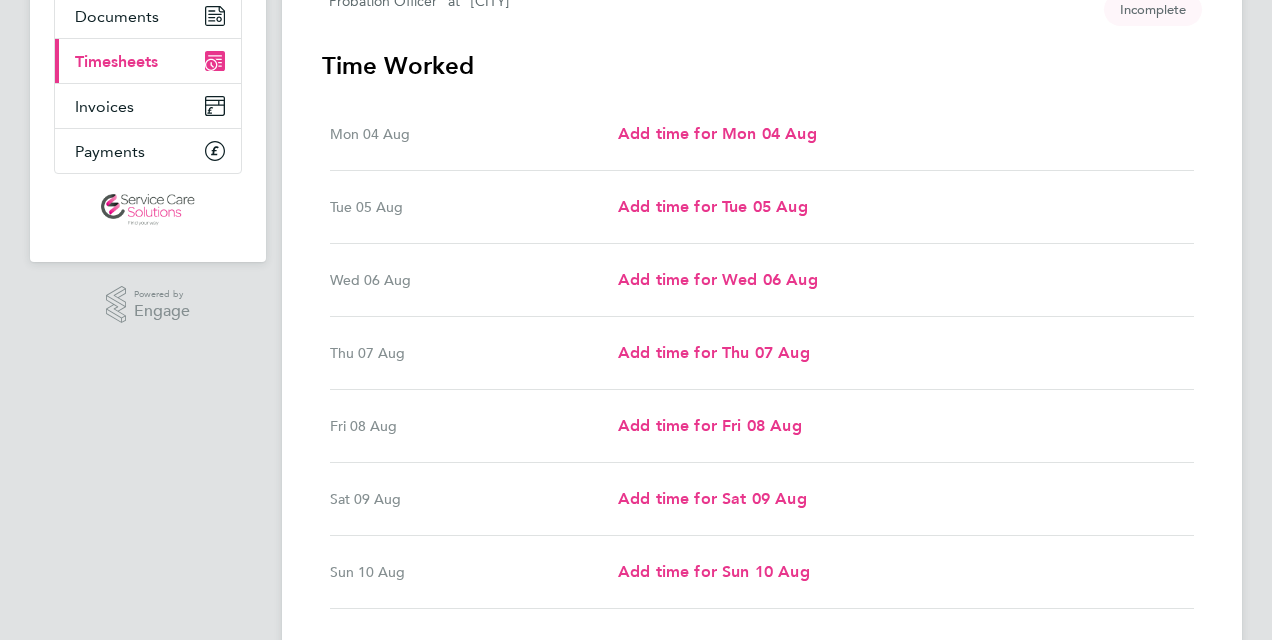 scroll, scrollTop: 280, scrollLeft: 0, axis: vertical 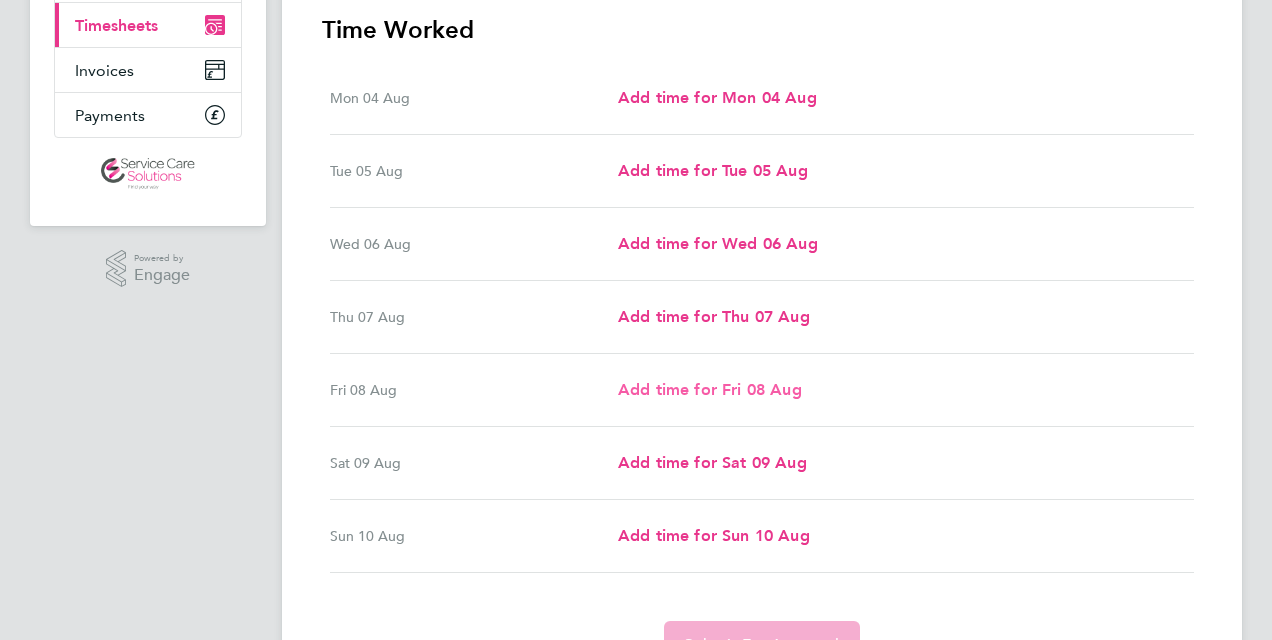 click on "Add time for Fri 08 Aug" at bounding box center (710, 389) 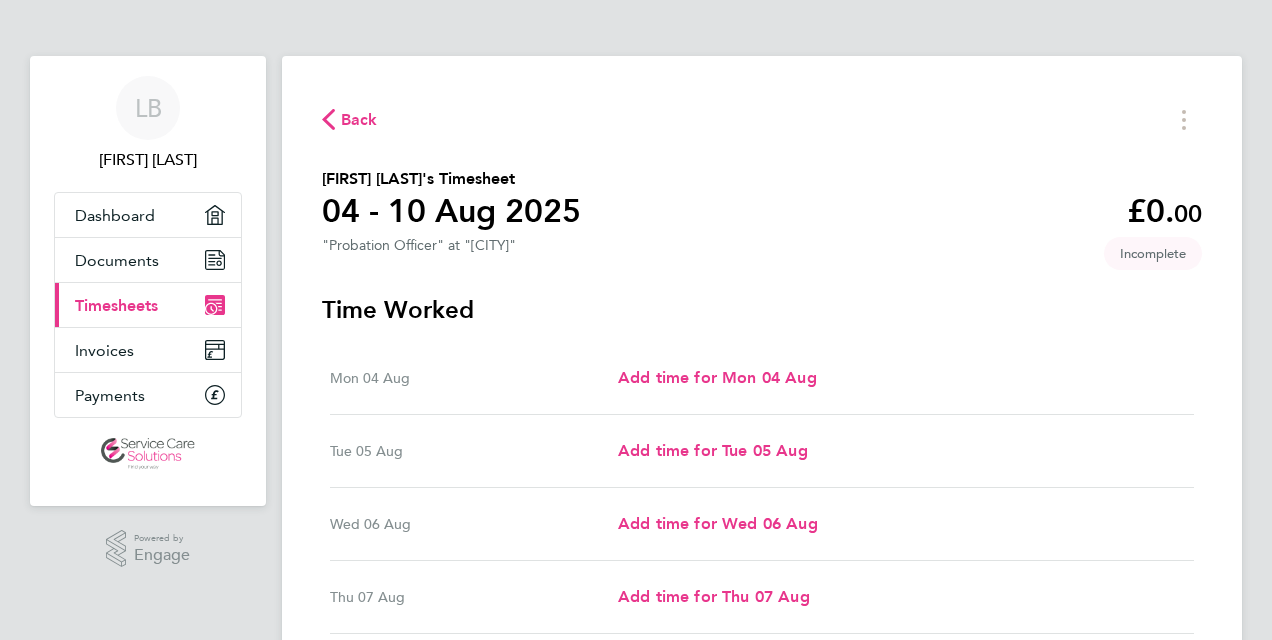 select on "30" 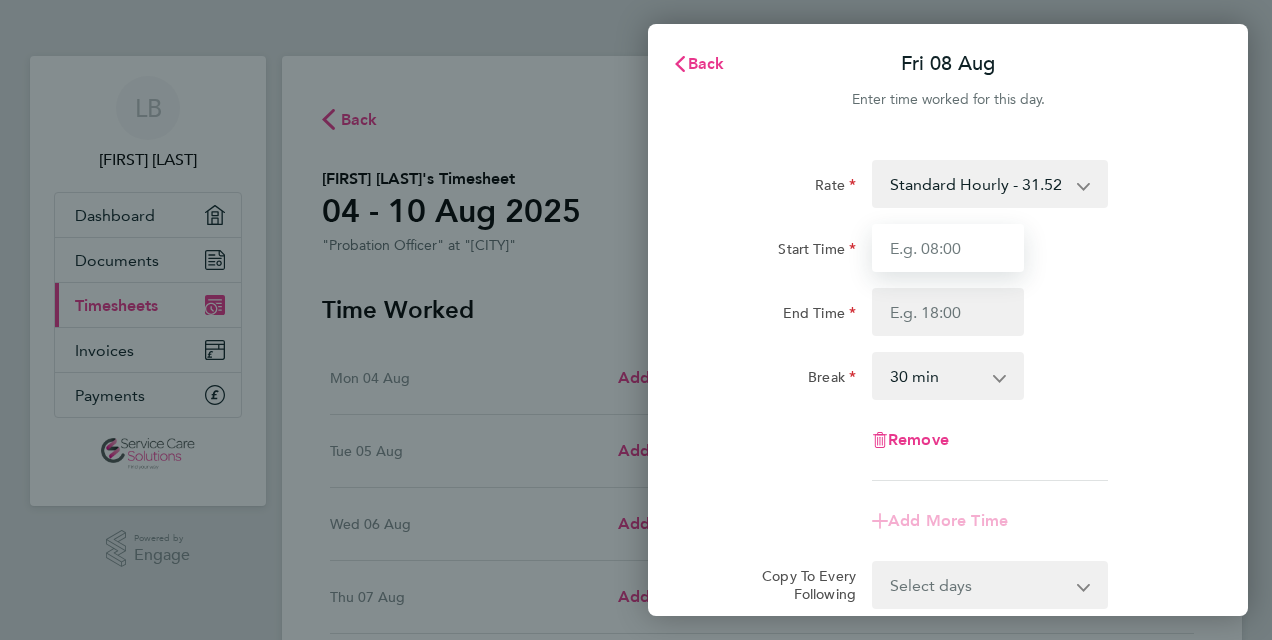 click on "Start Time" at bounding box center [948, 248] 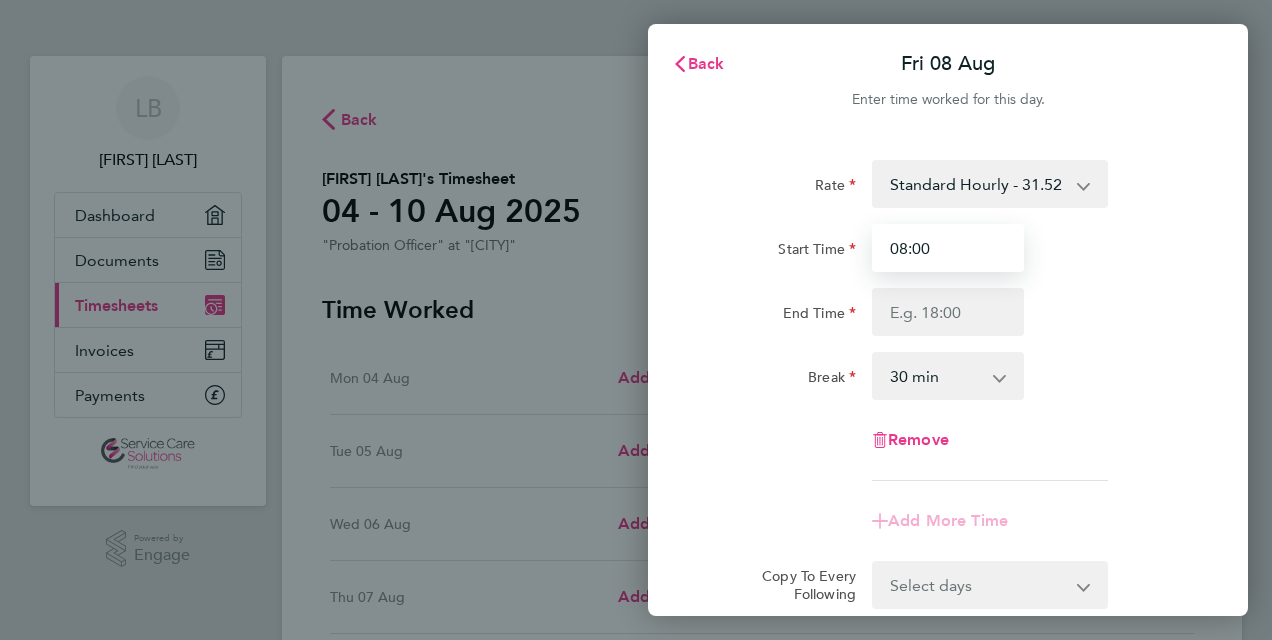 type on "08:00" 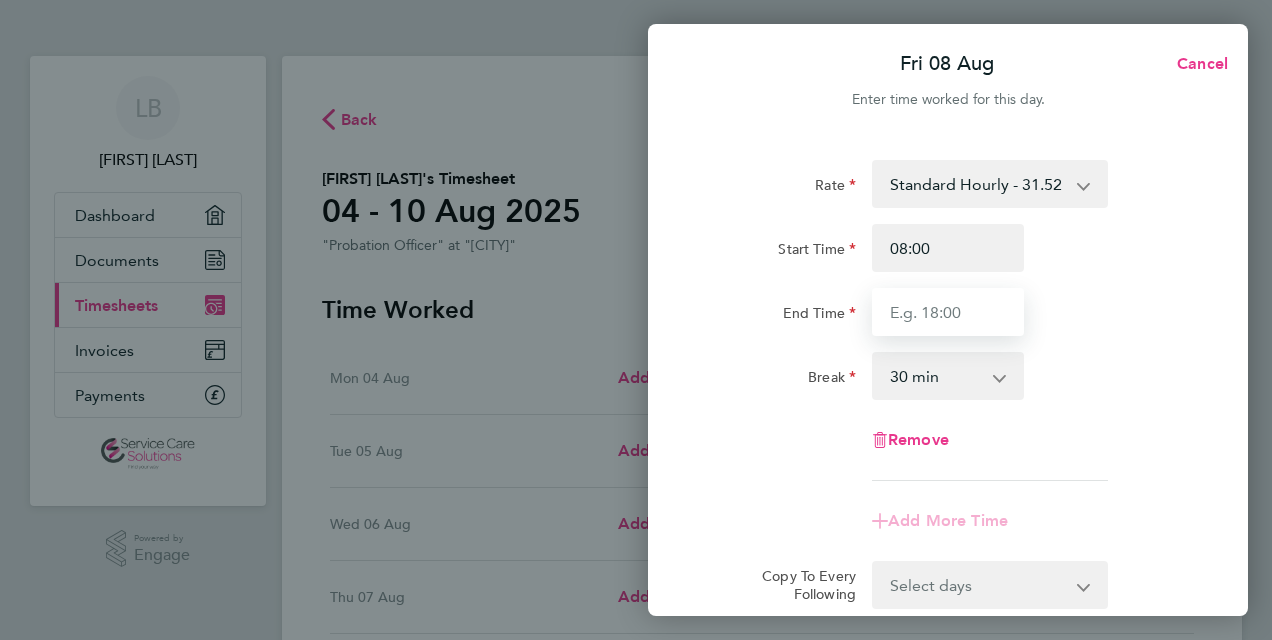 click on "End Time" at bounding box center [948, 312] 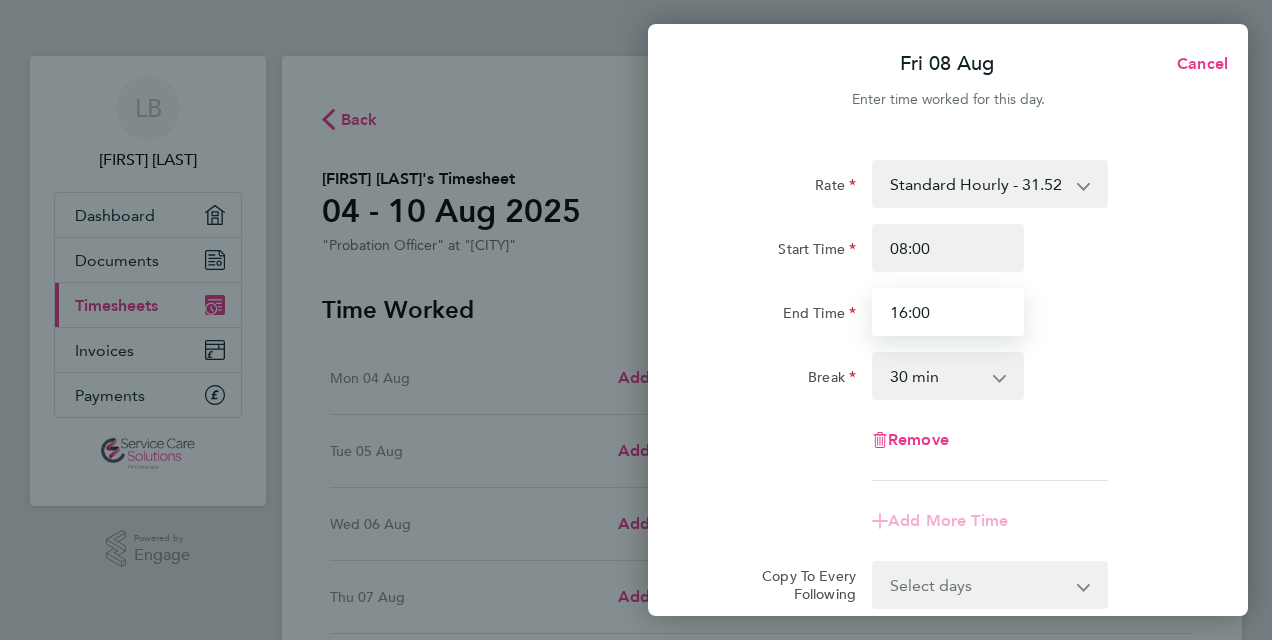 type on "16:00" 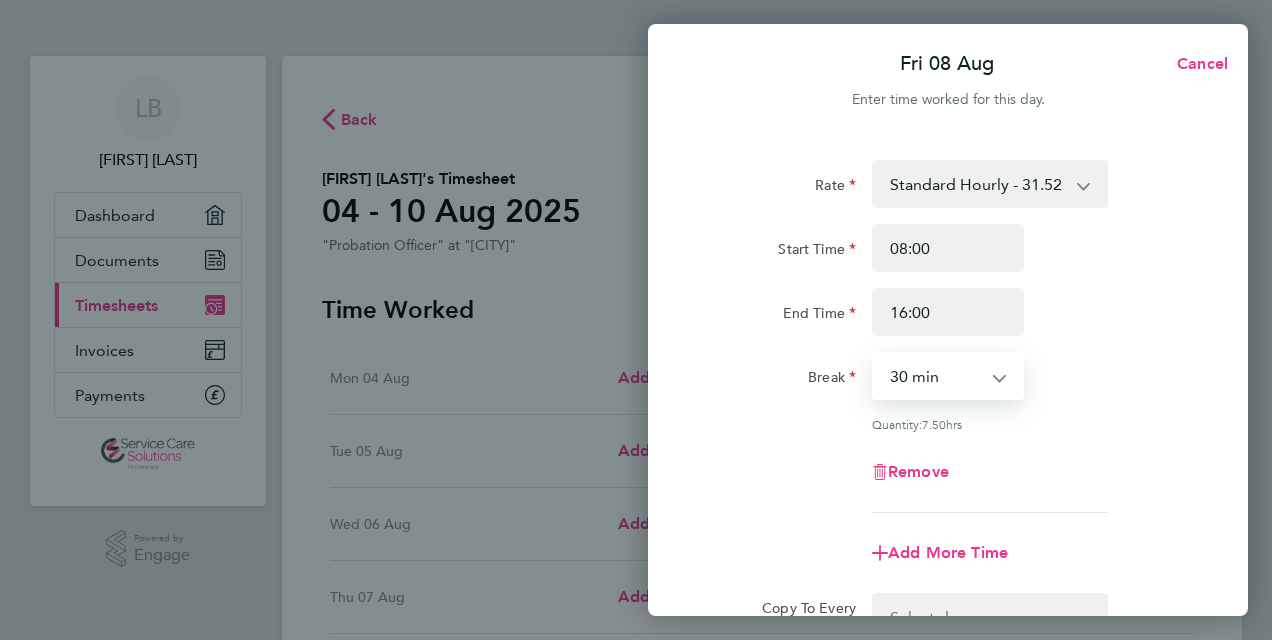 click on "0 min   15 min   30 min   45 min   60 min   75 min   90 min" at bounding box center [936, 376] 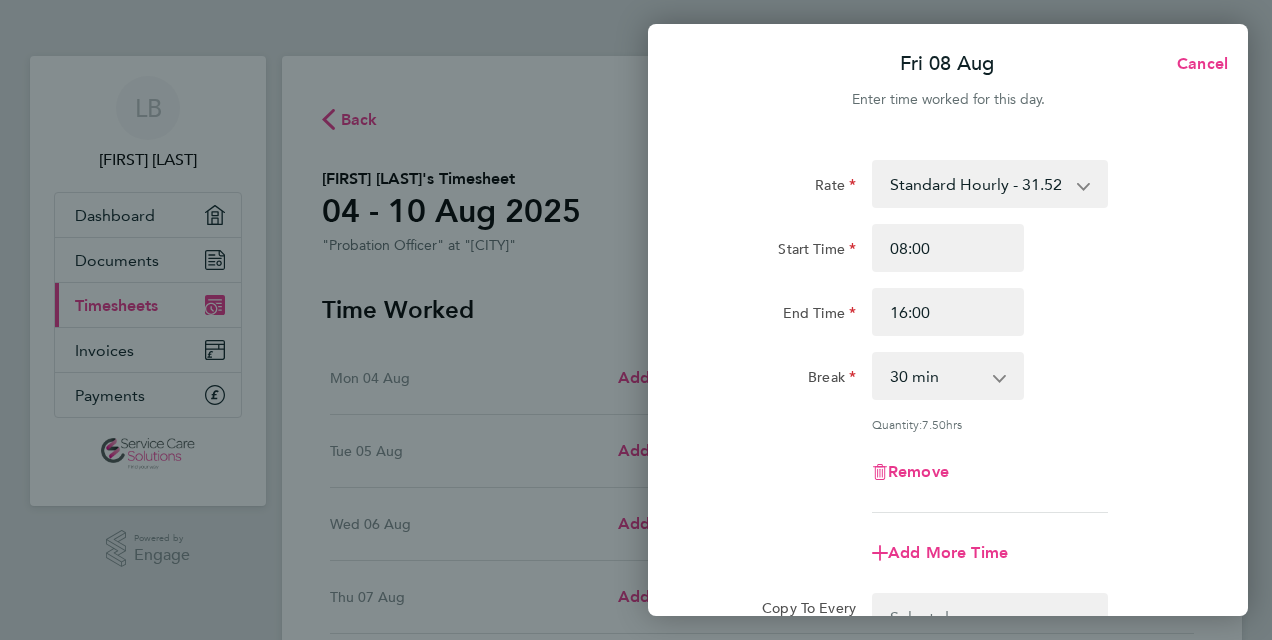 click on "Remove" 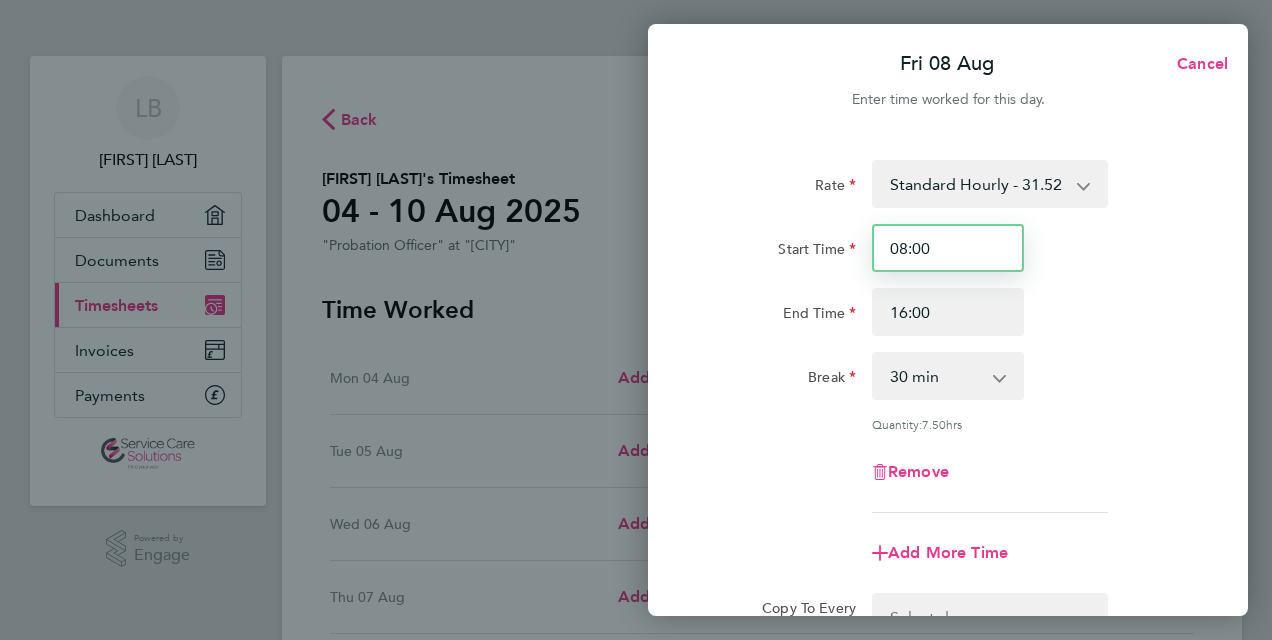 click on "08:00" at bounding box center (948, 248) 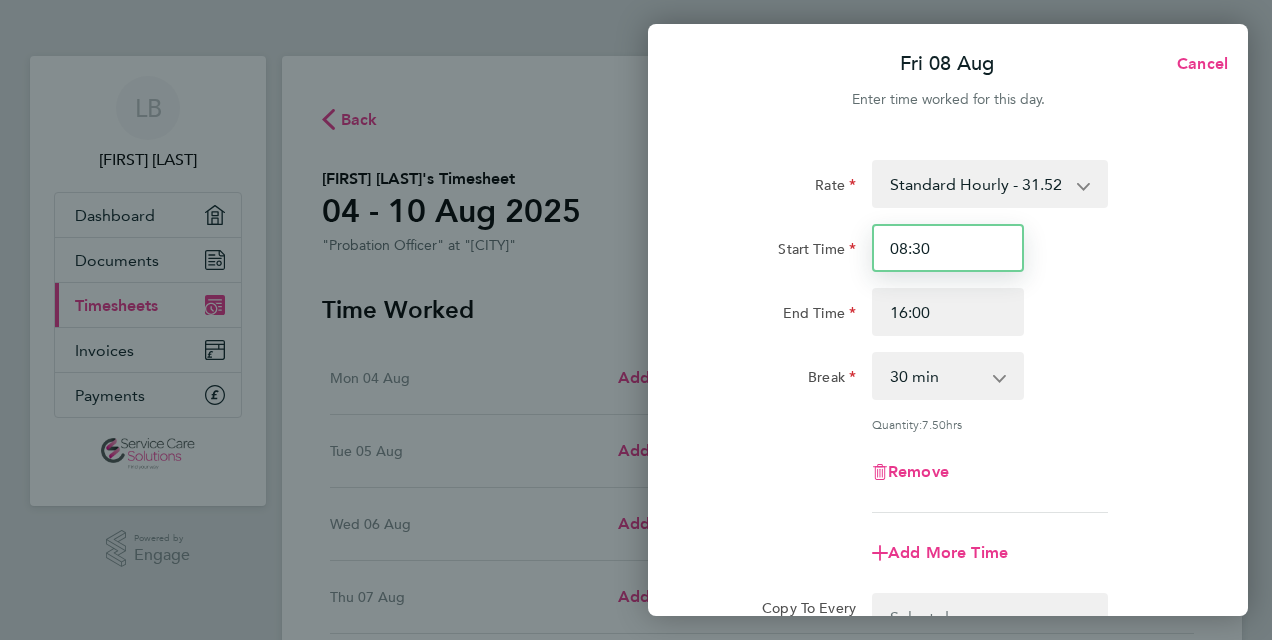 type on "08:30" 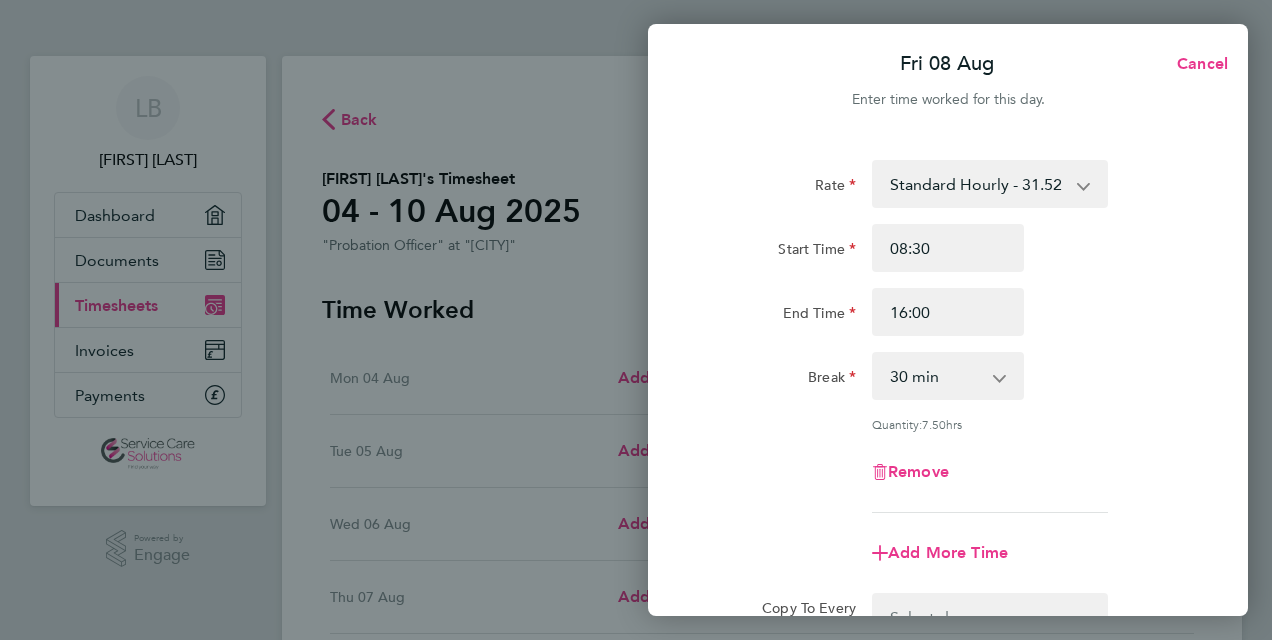 click on "End Time 16:00" 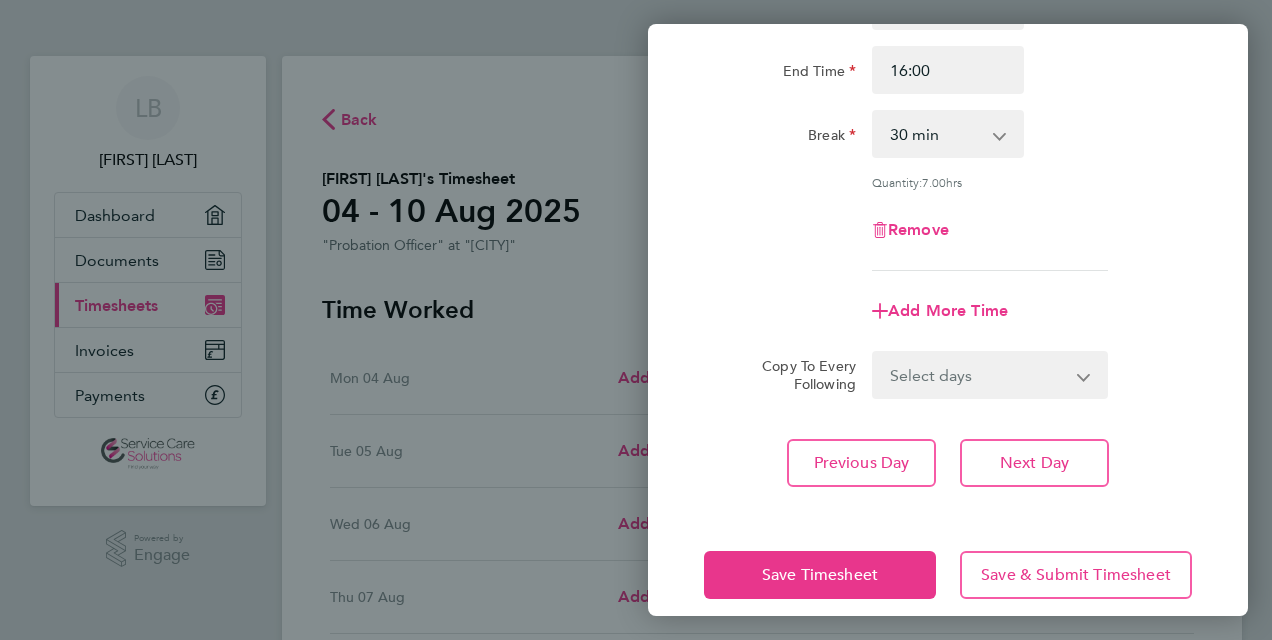 scroll, scrollTop: 263, scrollLeft: 0, axis: vertical 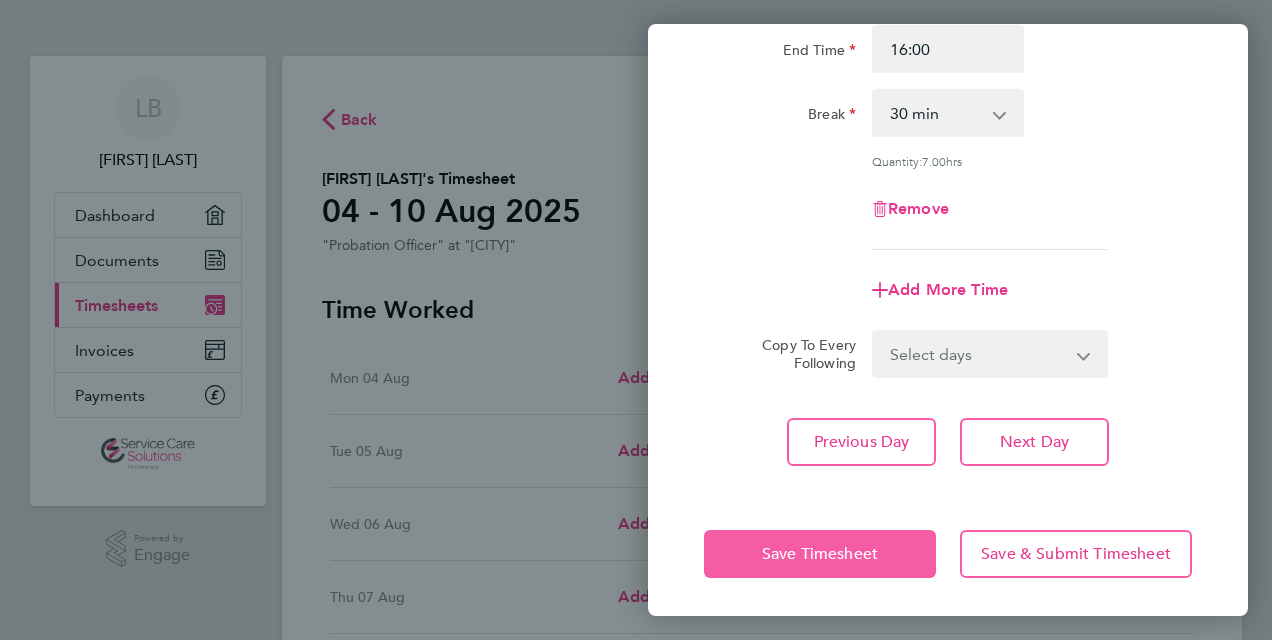 click on "Save Timesheet" 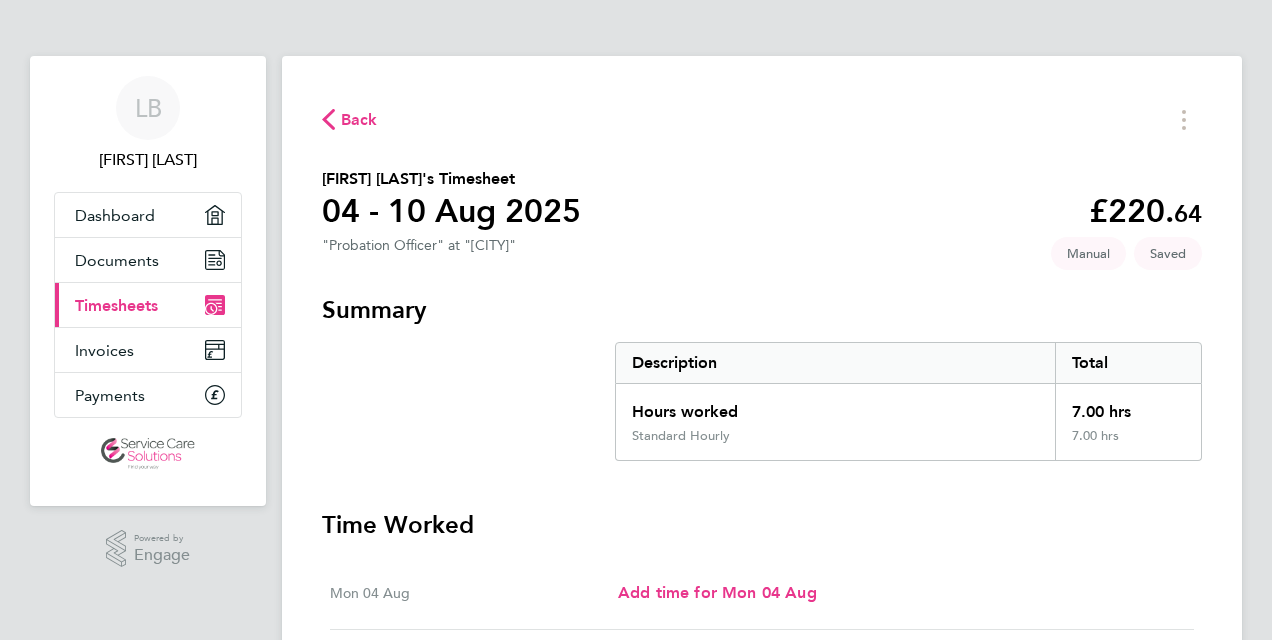click on "Summary" at bounding box center (762, 310) 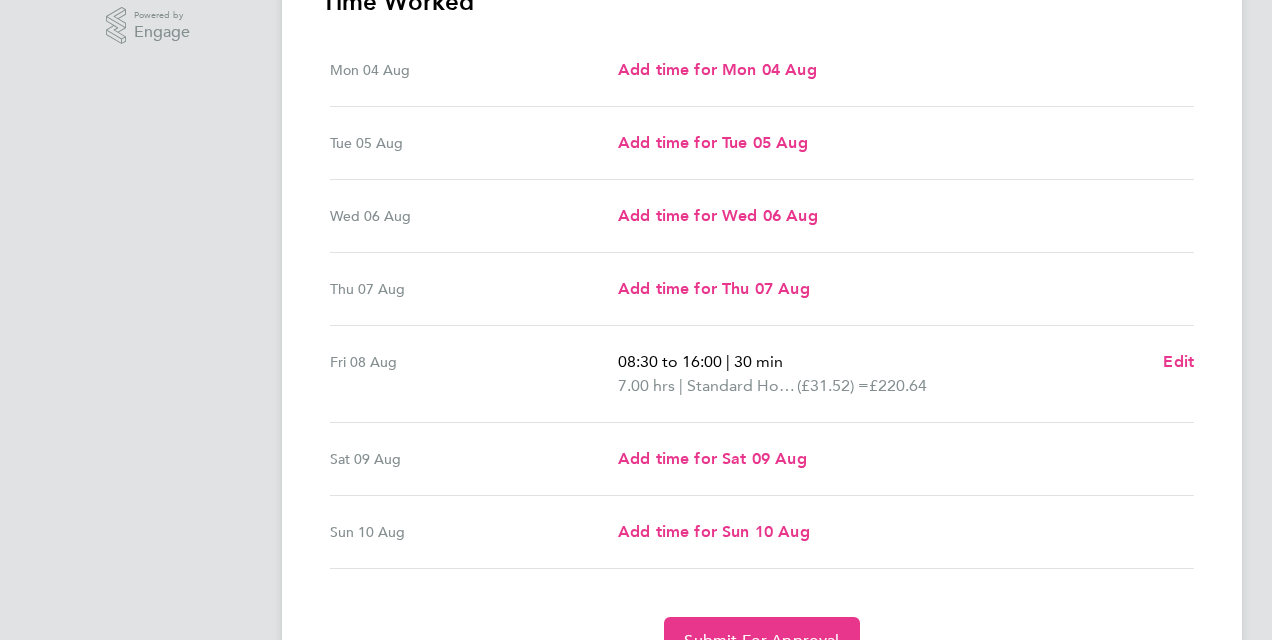 scroll, scrollTop: 560, scrollLeft: 0, axis: vertical 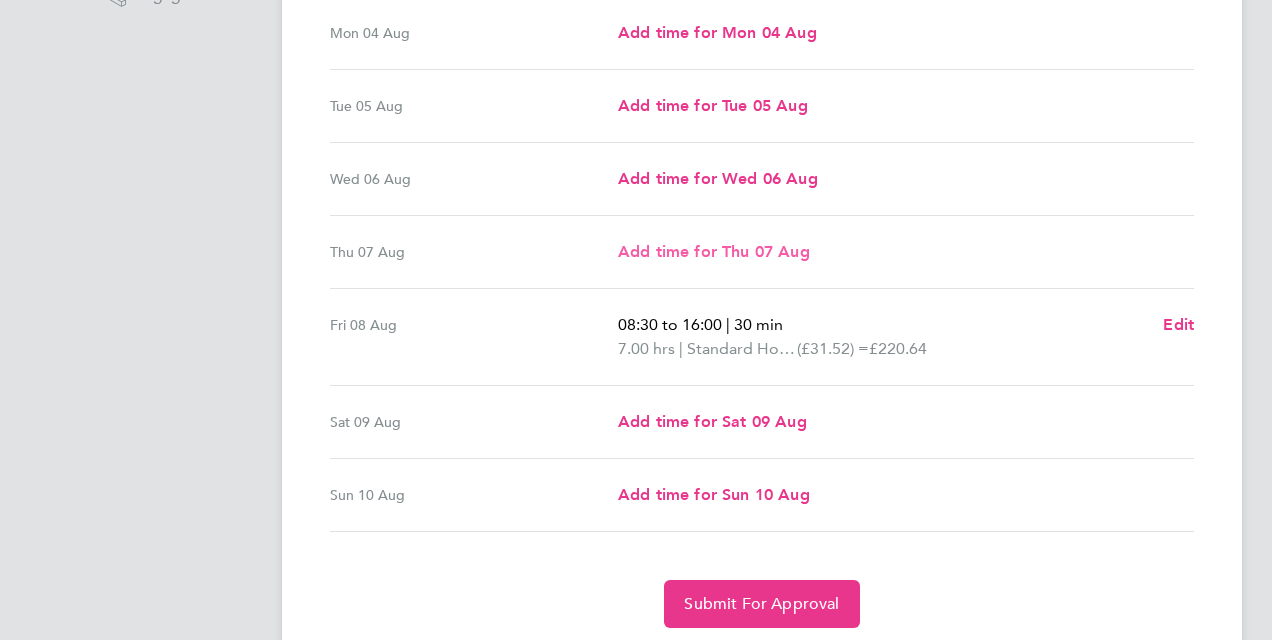 click on "Add time for Thu 07 Aug" at bounding box center (714, 251) 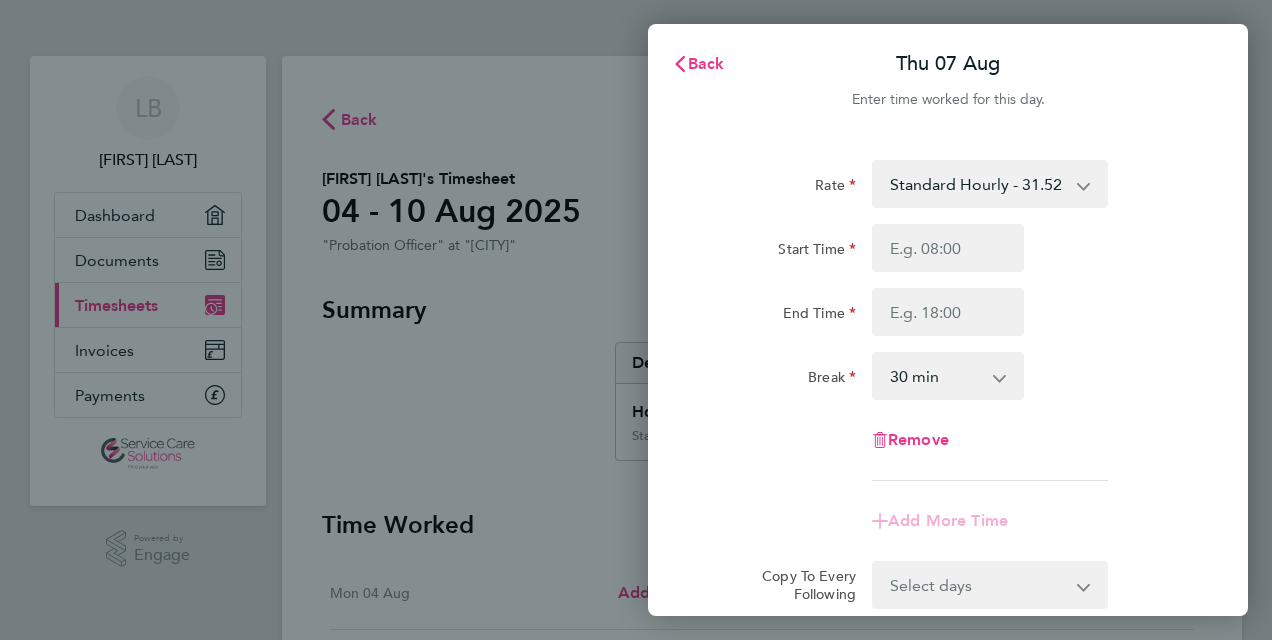 scroll, scrollTop: 0, scrollLeft: 0, axis: both 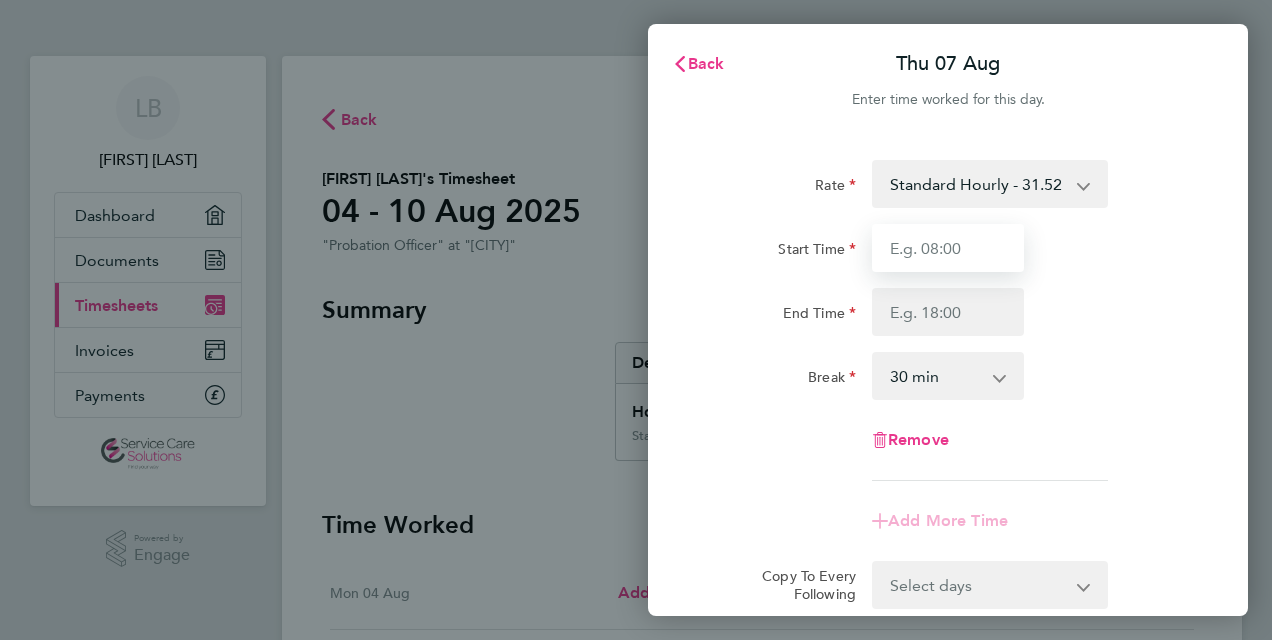 click on "Start Time" at bounding box center [948, 248] 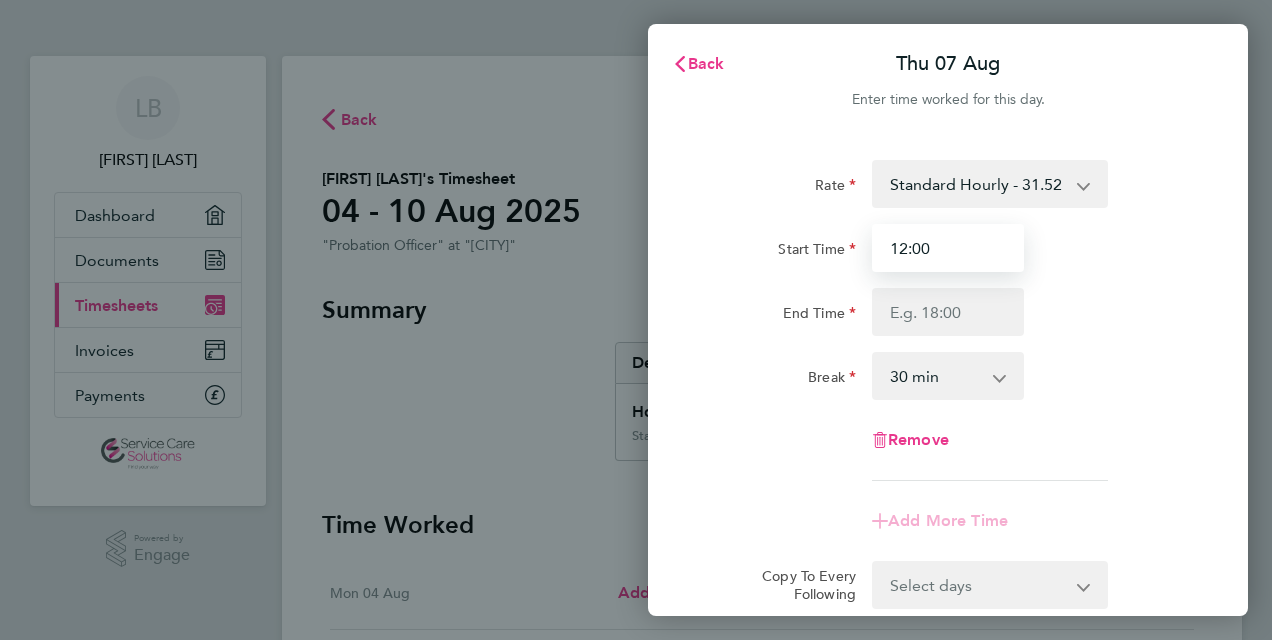 type on "12:00" 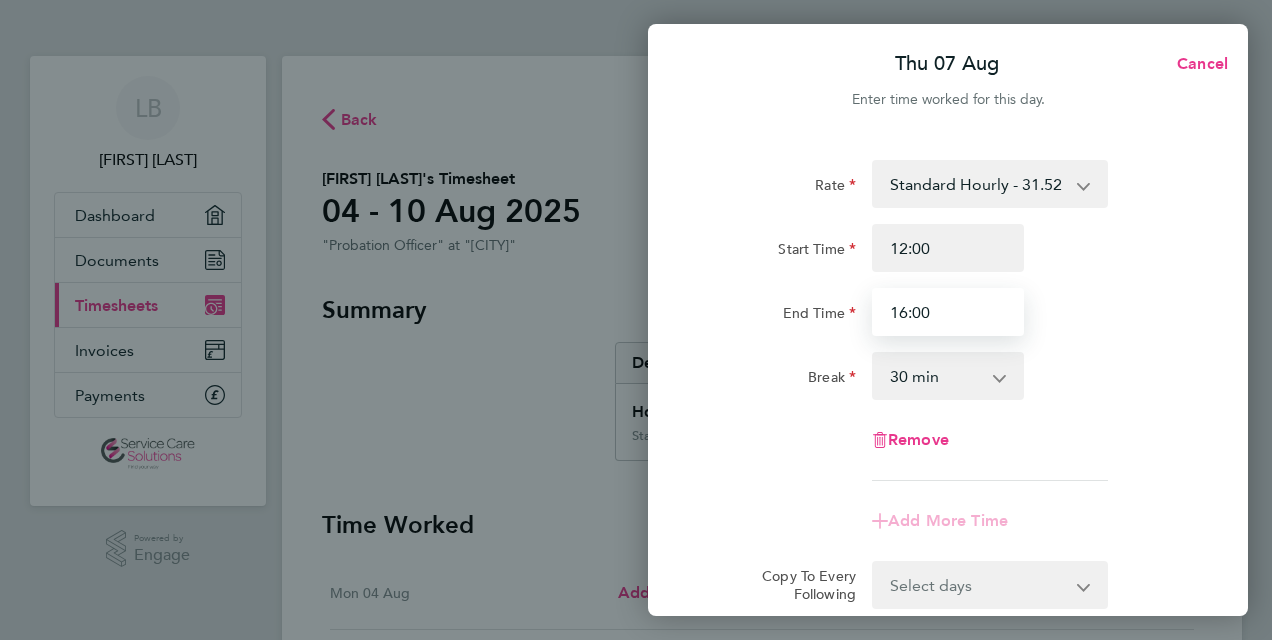 type on "16:00" 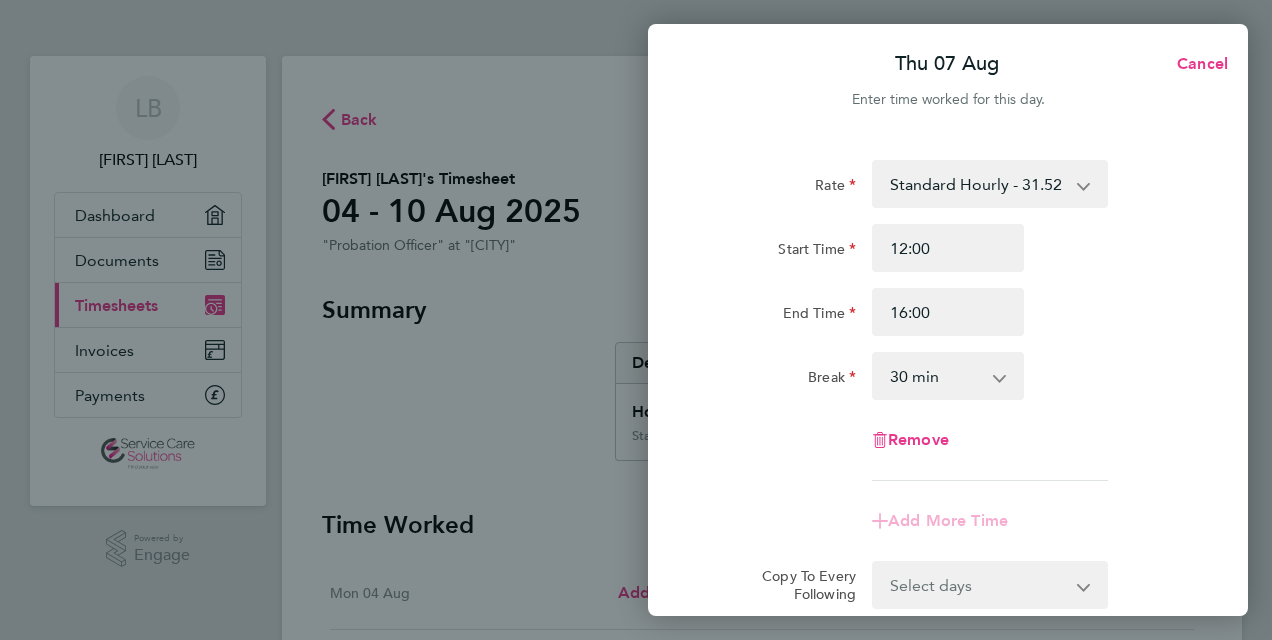 click on "0 min   15 min   30 min   45 min   60 min   75 min   90 min" at bounding box center (936, 376) 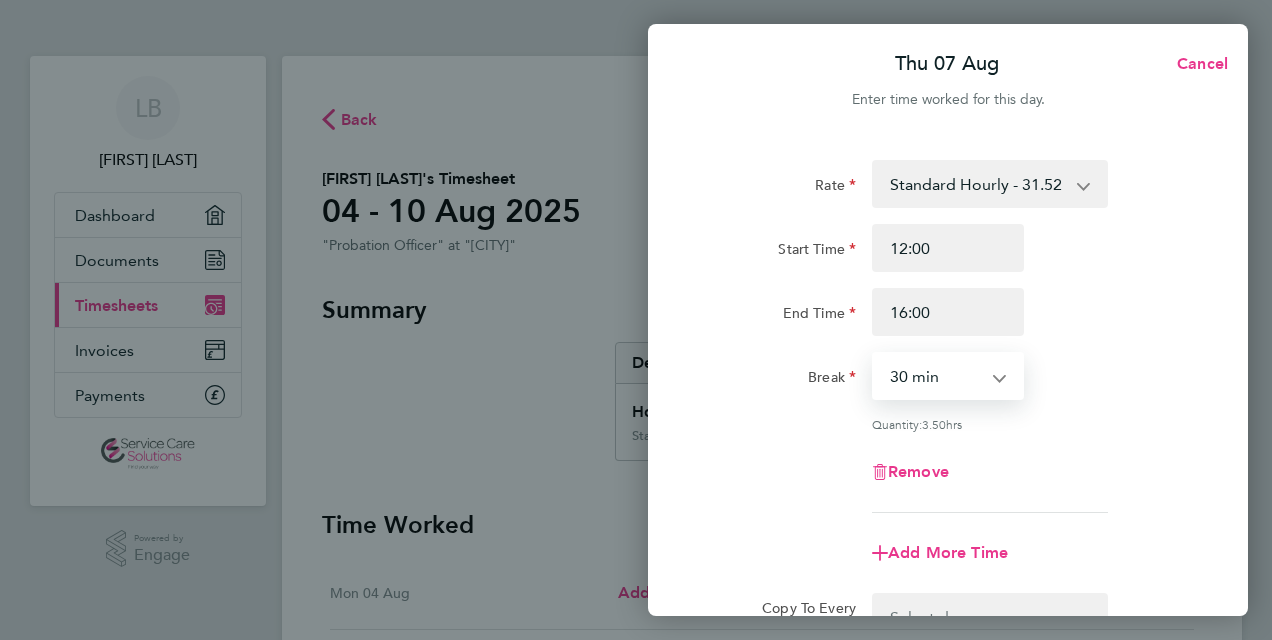 select on "0" 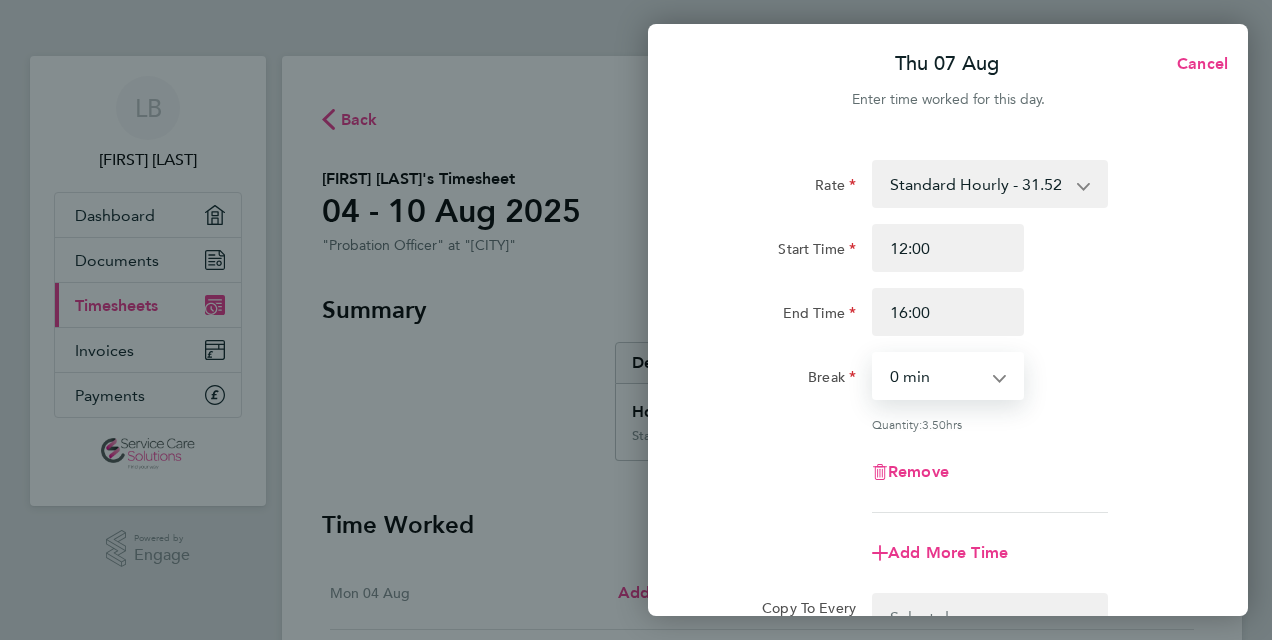 click on "0 min   15 min   30 min   45 min   60 min   75 min   90 min" at bounding box center [936, 376] 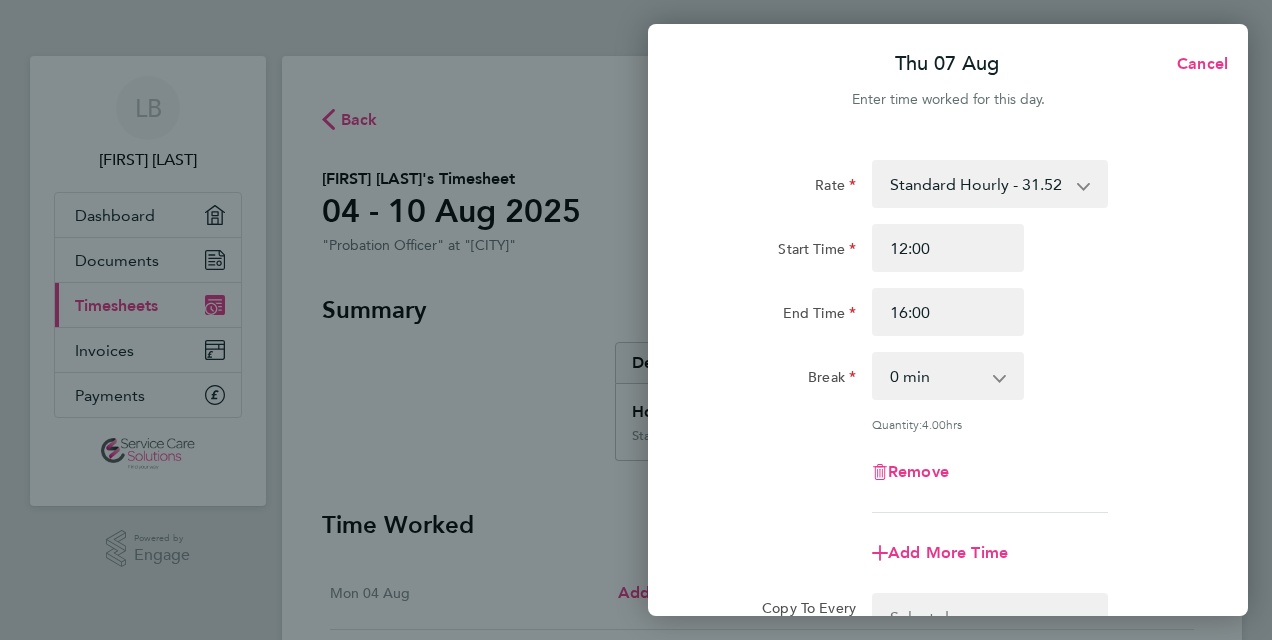 click on "Quantity:  4.00  hrs" 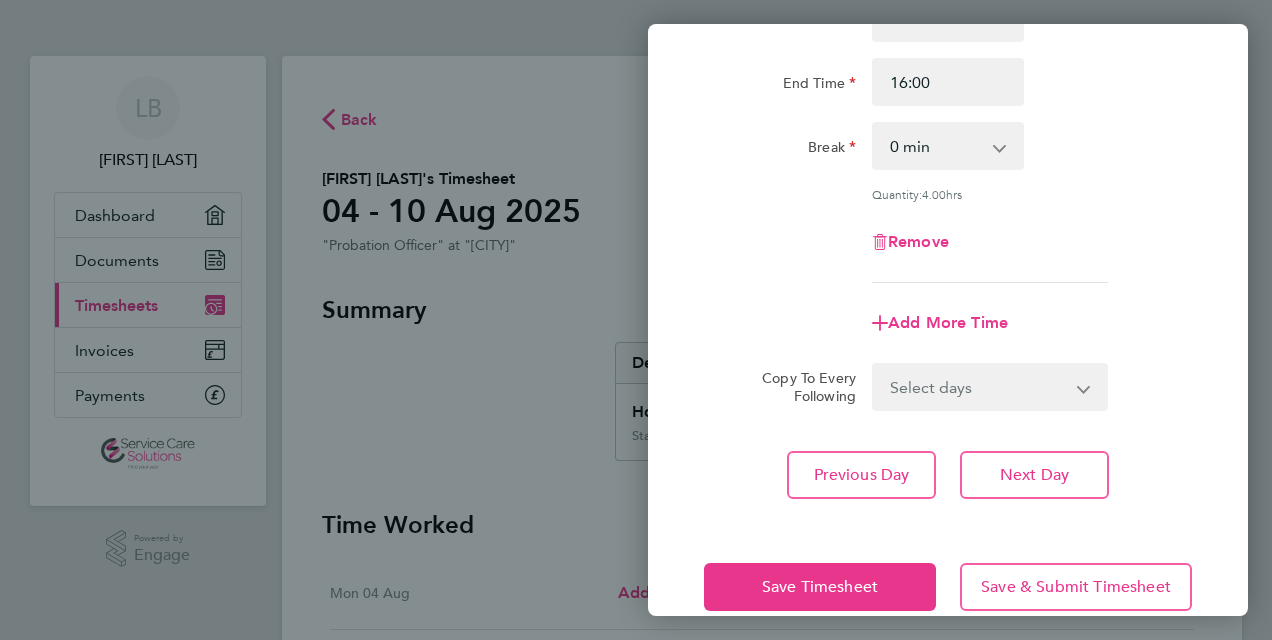 scroll, scrollTop: 263, scrollLeft: 0, axis: vertical 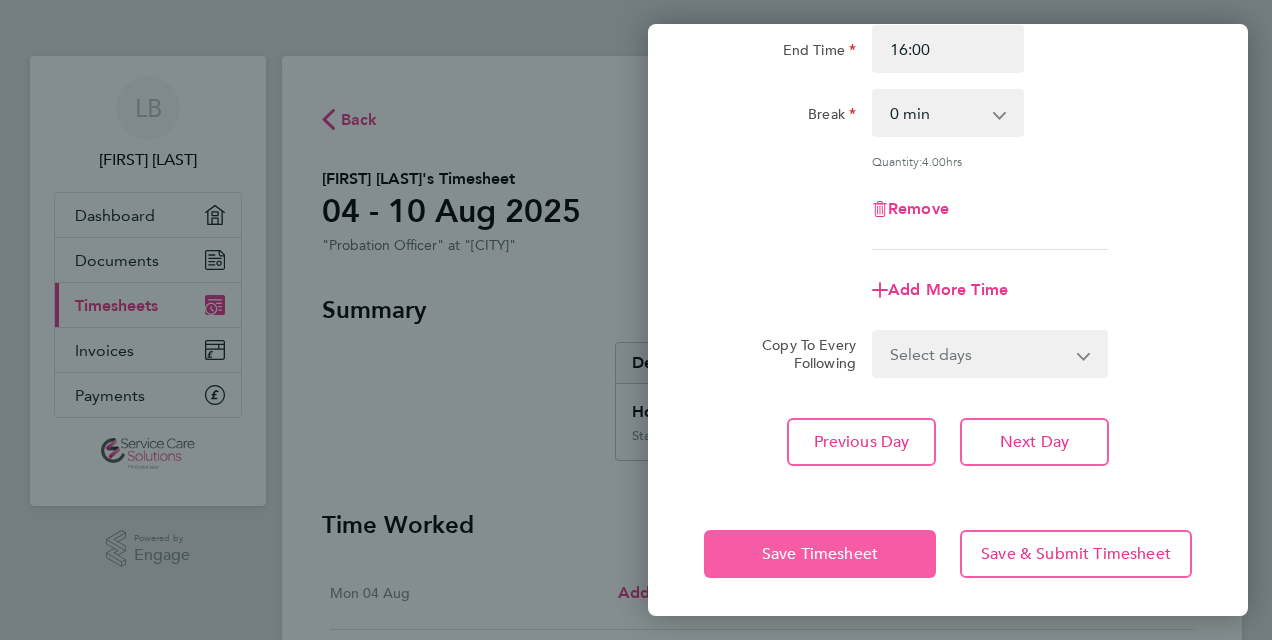 click on "Save Timesheet" 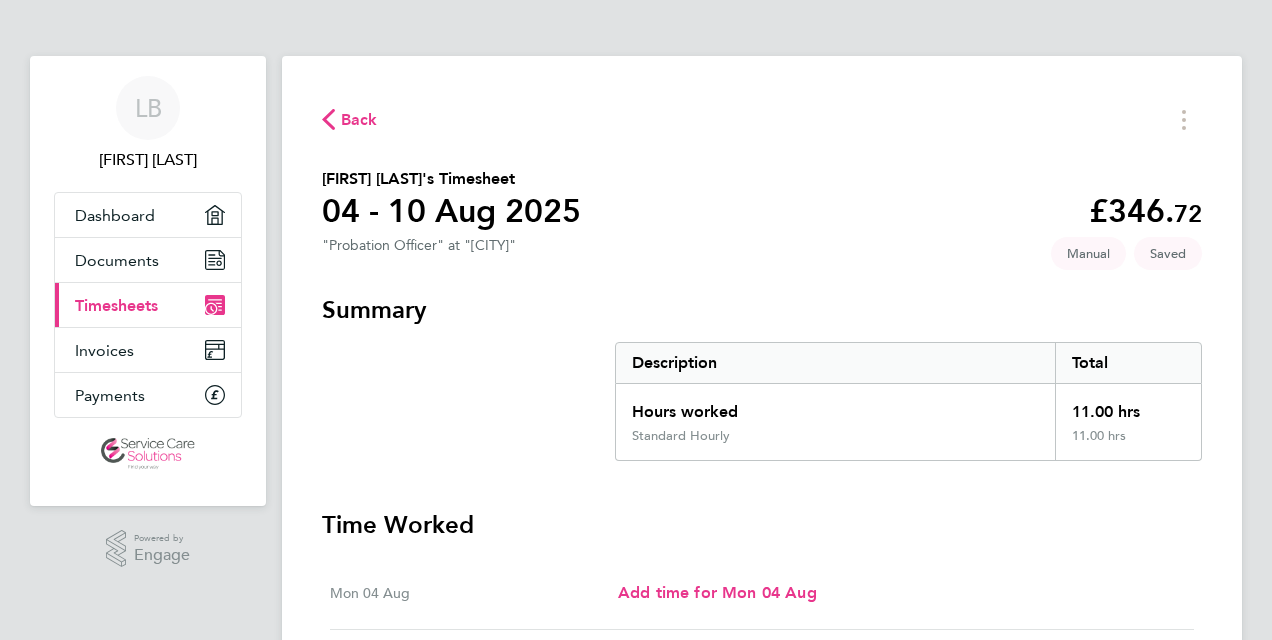 click on "Summary" at bounding box center (762, 310) 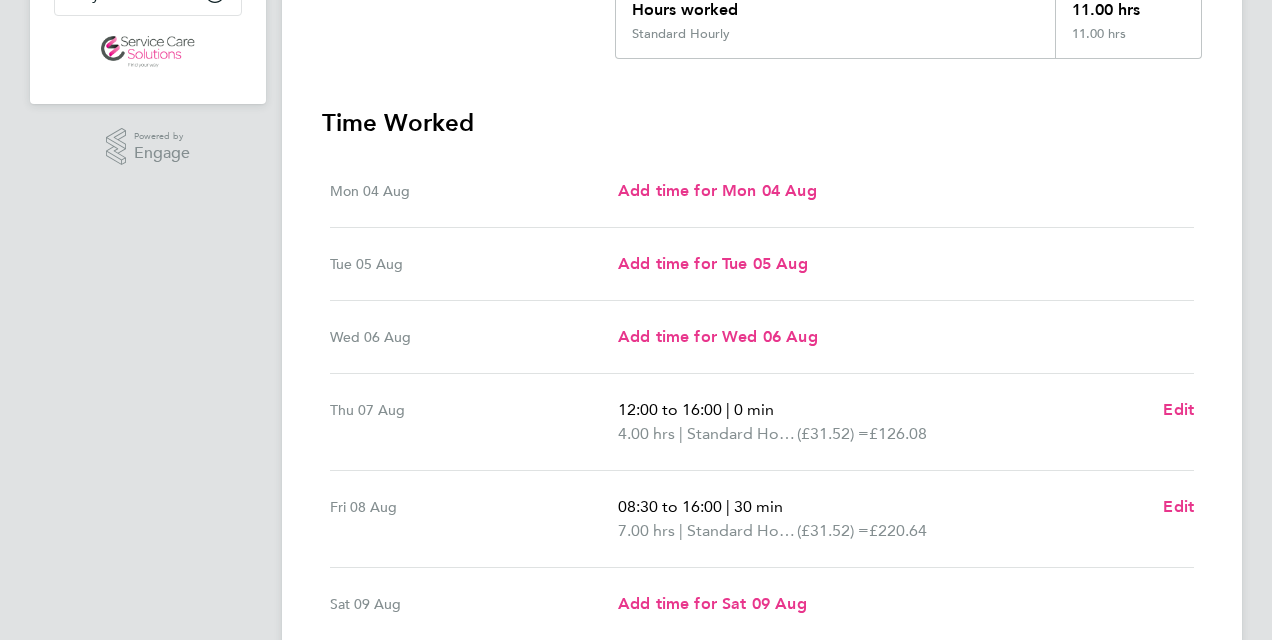 scroll, scrollTop: 440, scrollLeft: 0, axis: vertical 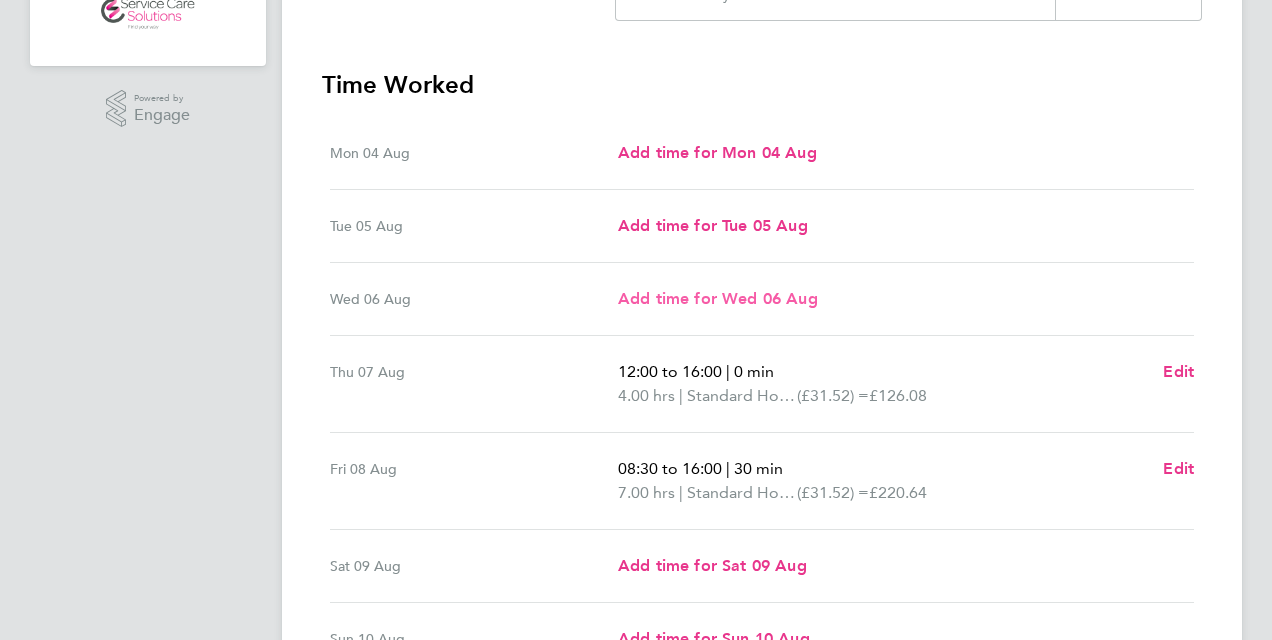 click on "Add time for Wed 06 Aug" at bounding box center (718, 298) 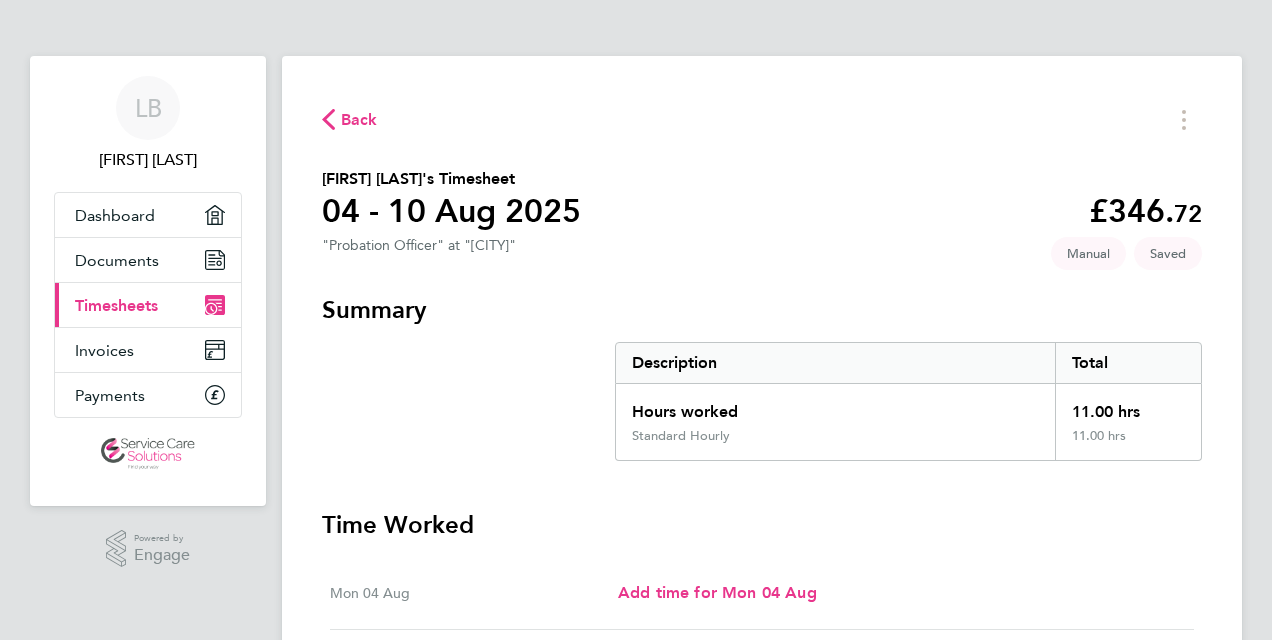 select on "30" 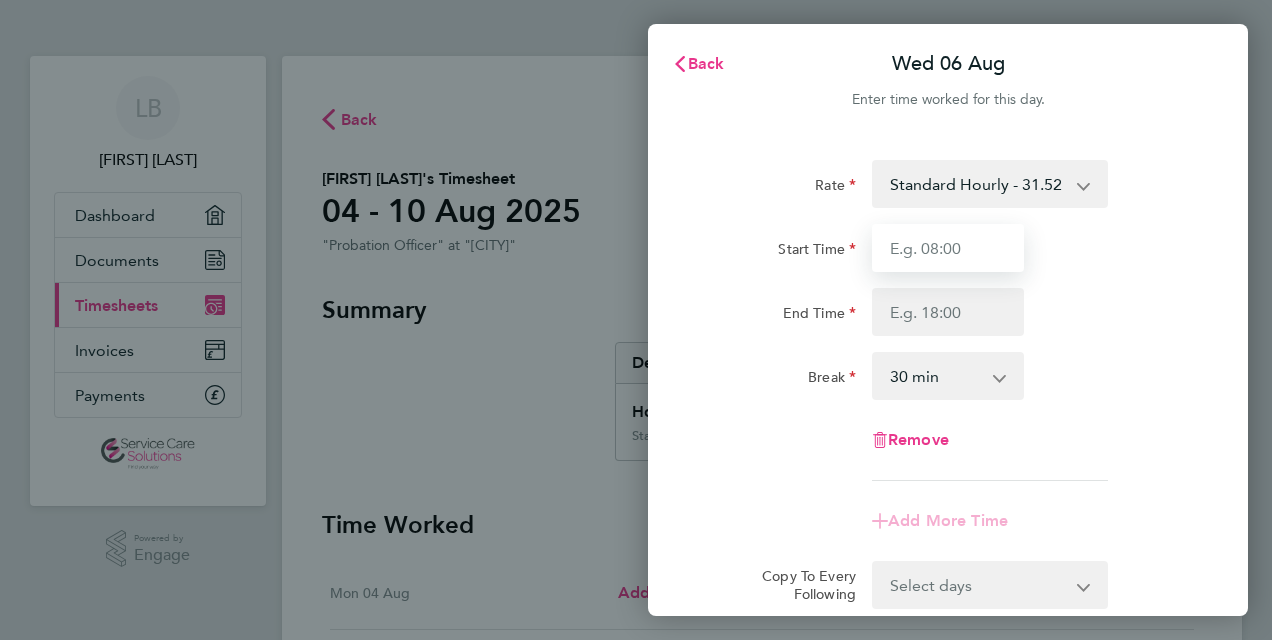 click on "Start Time" at bounding box center [948, 248] 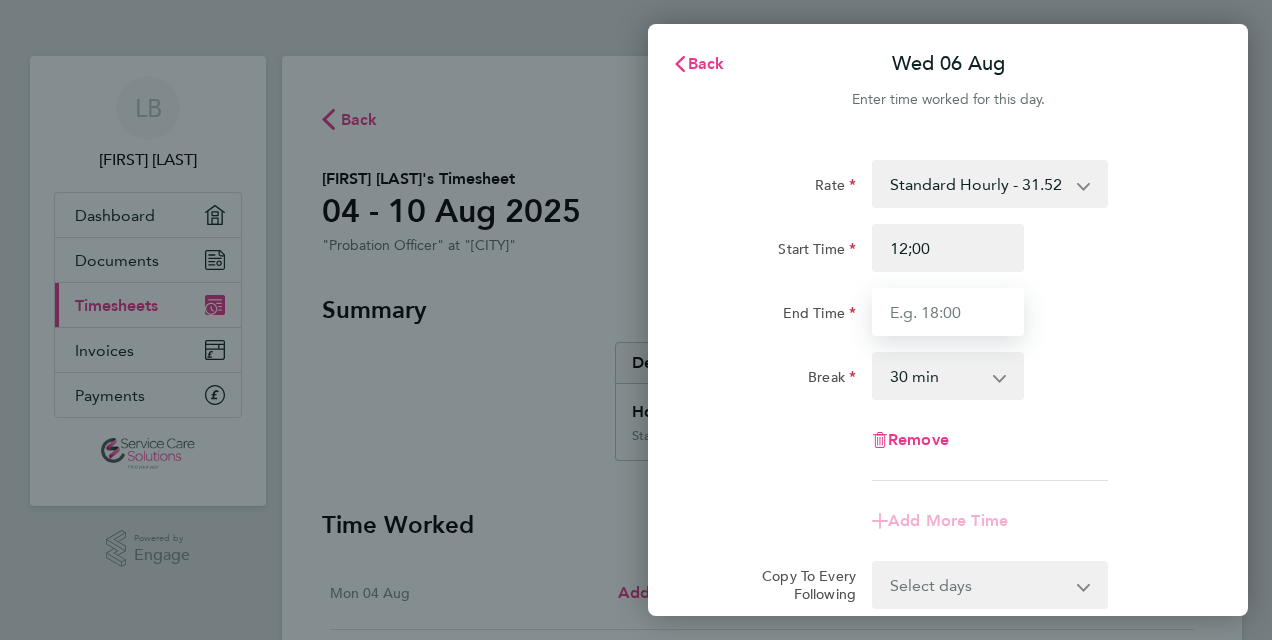 type on "12:00" 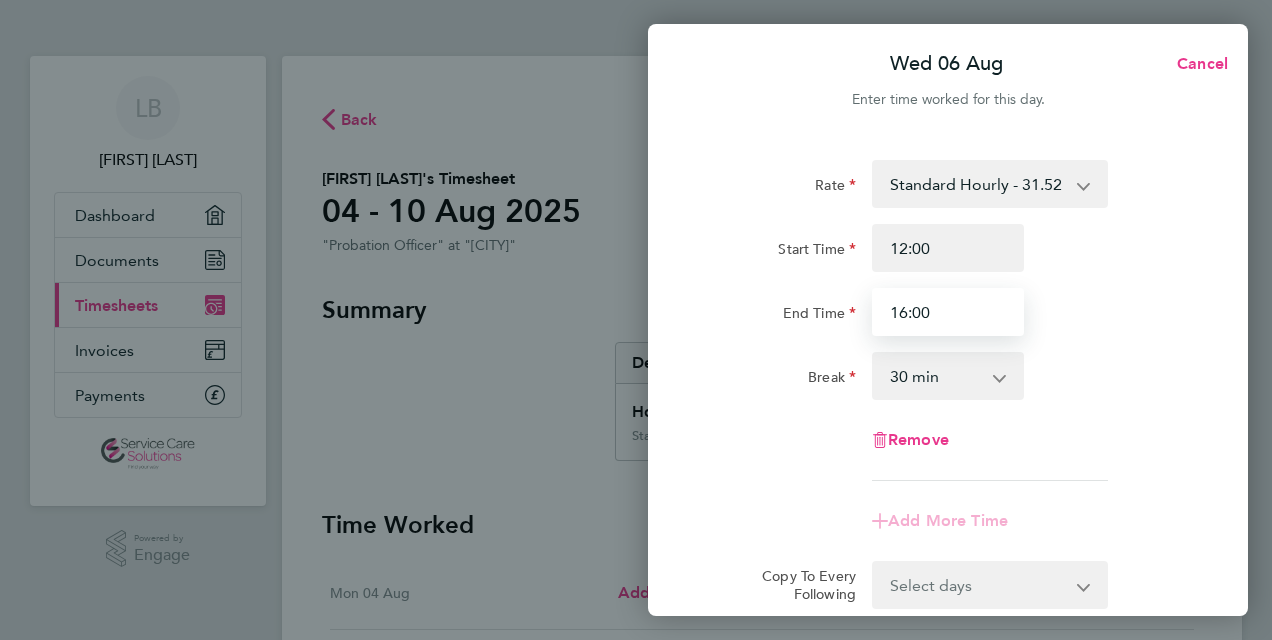 type on "16:00" 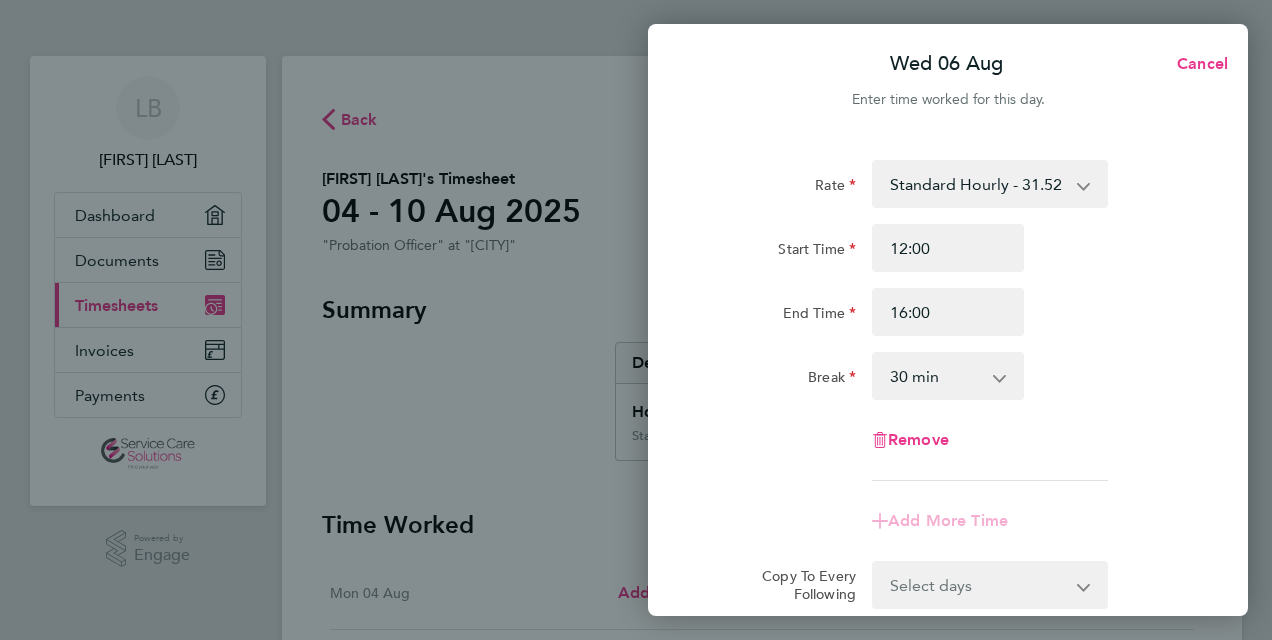 click on "0 min   15 min   30 min   45 min   60 min   75 min   90 min" at bounding box center (936, 376) 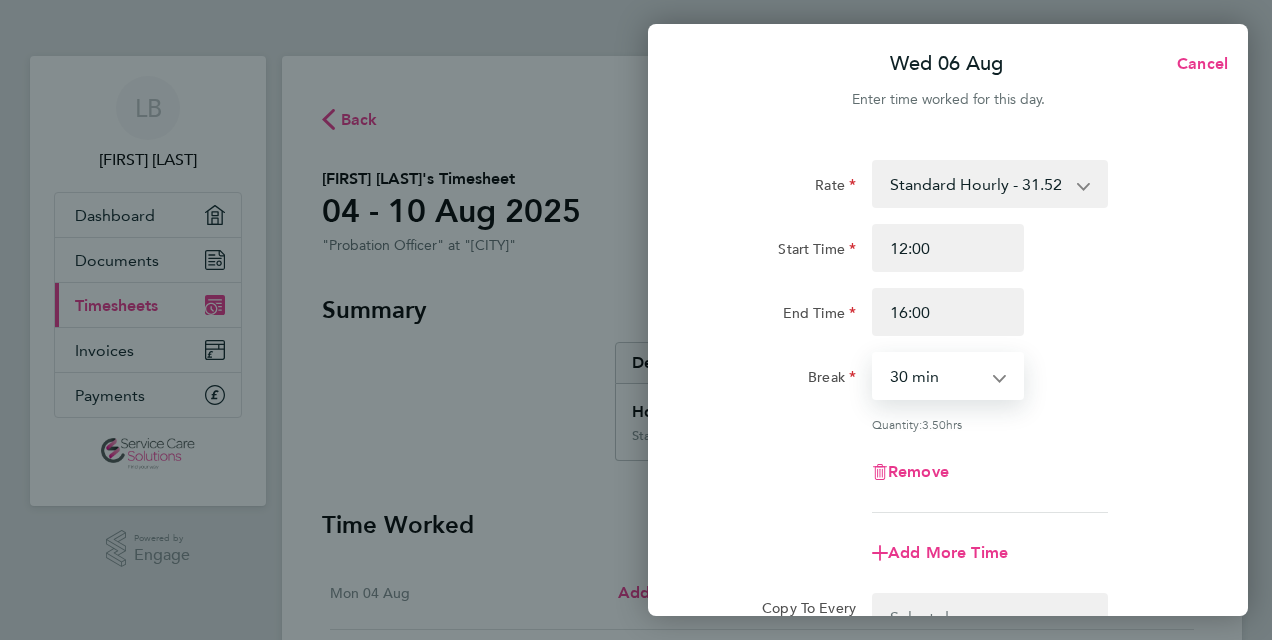 select on "0" 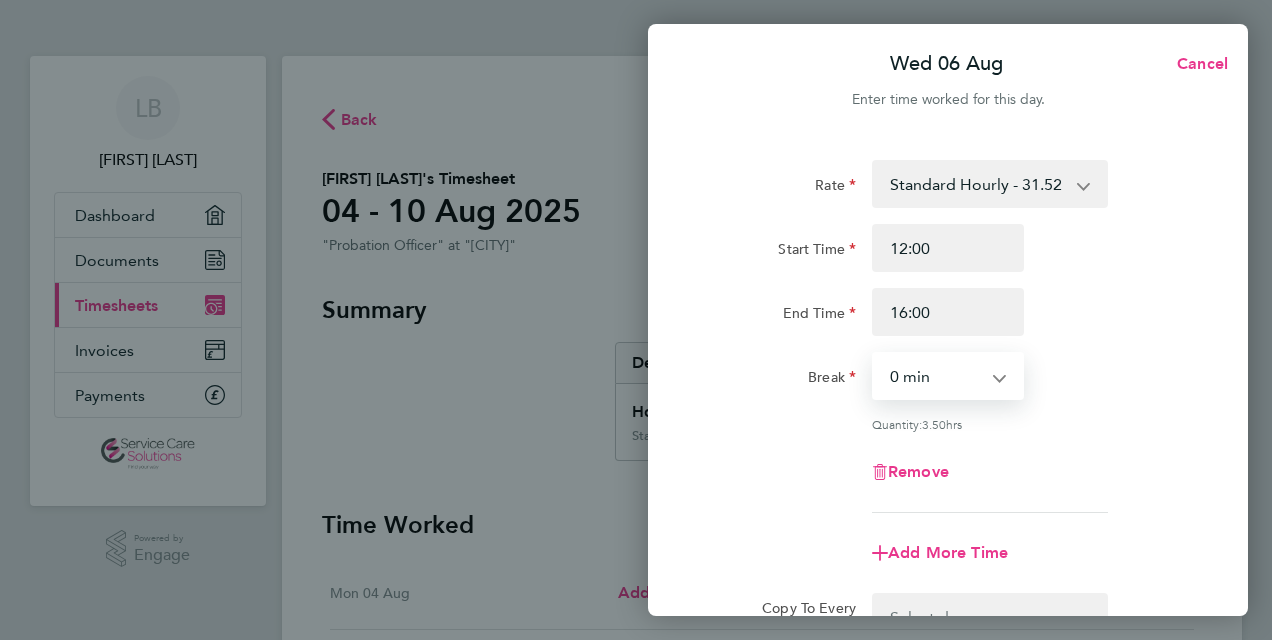 click on "0 min   15 min   30 min   45 min   60 min   75 min   90 min" at bounding box center (936, 376) 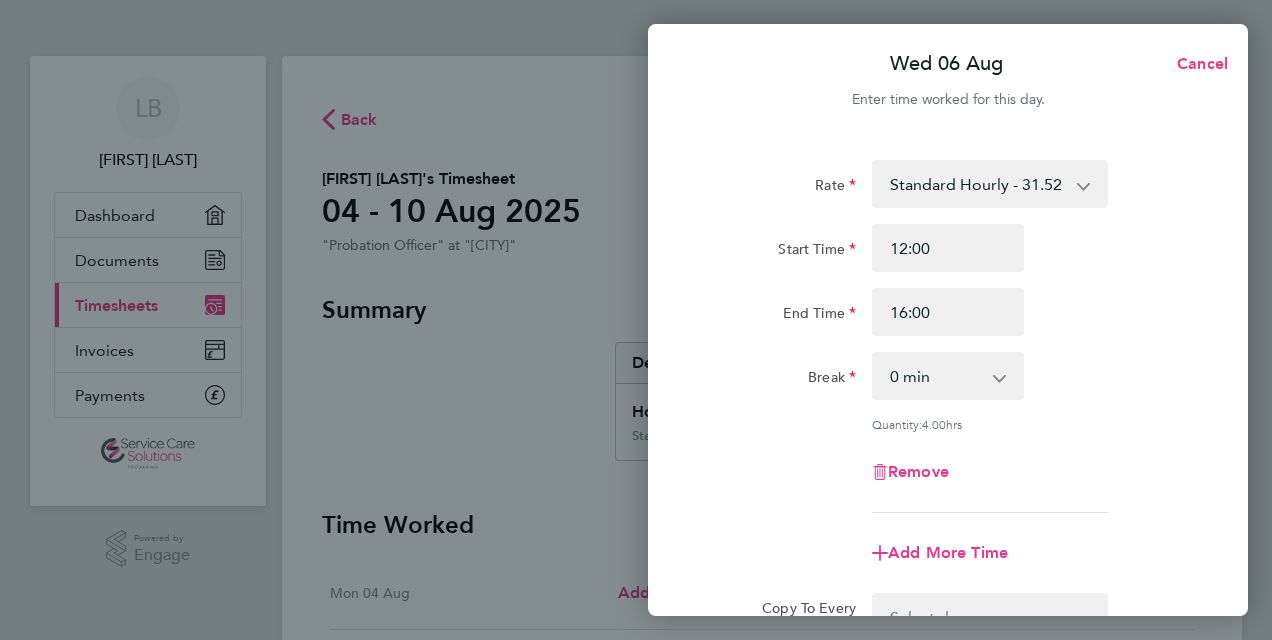 click on "Rate  Standard Hourly - 31.52
Start Time 12:00 End Time 16:00 Break  0 min   15 min   30 min   45 min   60 min   75 min   90 min
Quantity:  4.00  hrs
Remove" 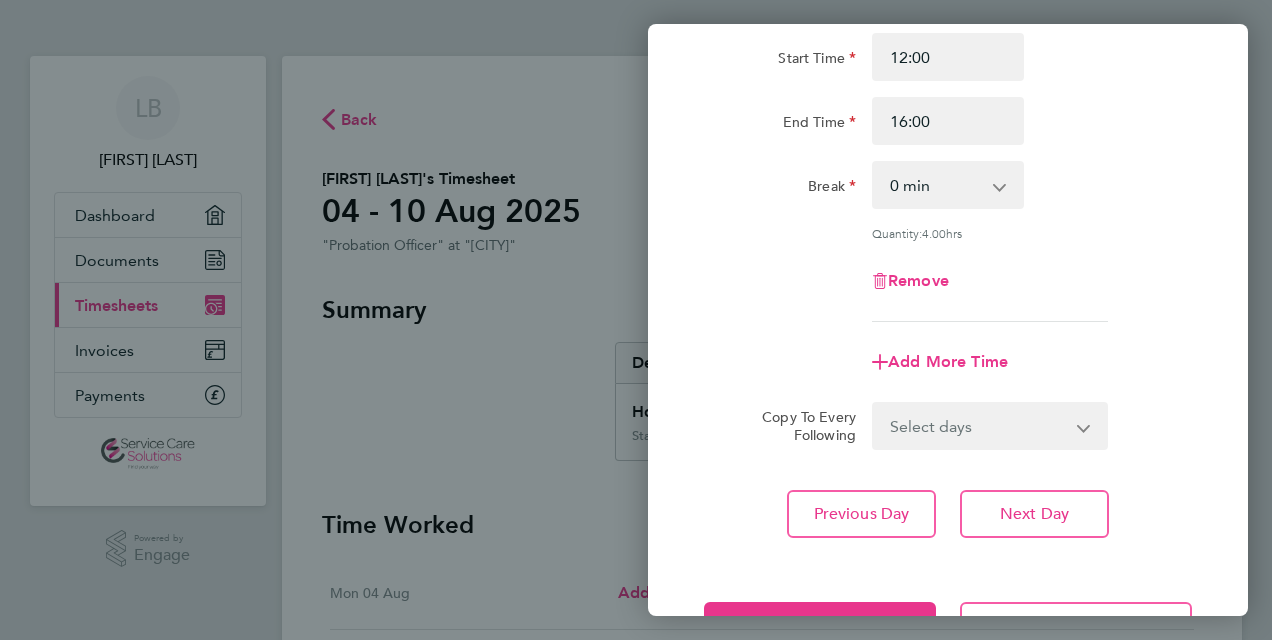 scroll, scrollTop: 263, scrollLeft: 0, axis: vertical 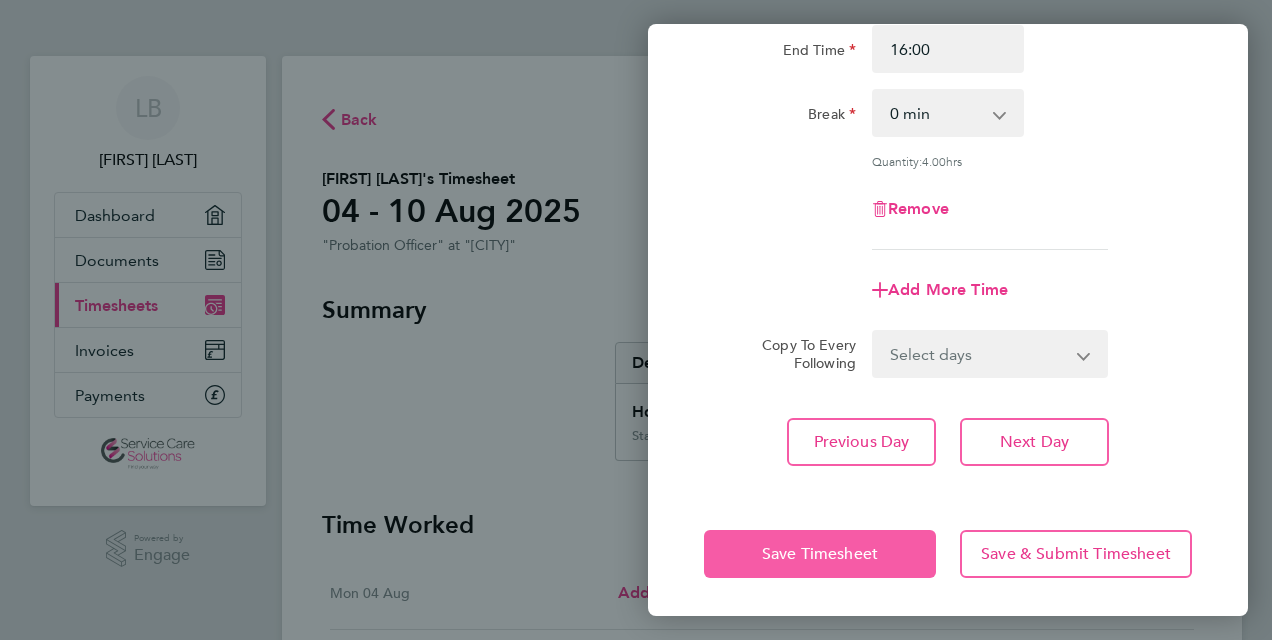 click on "Save Timesheet" 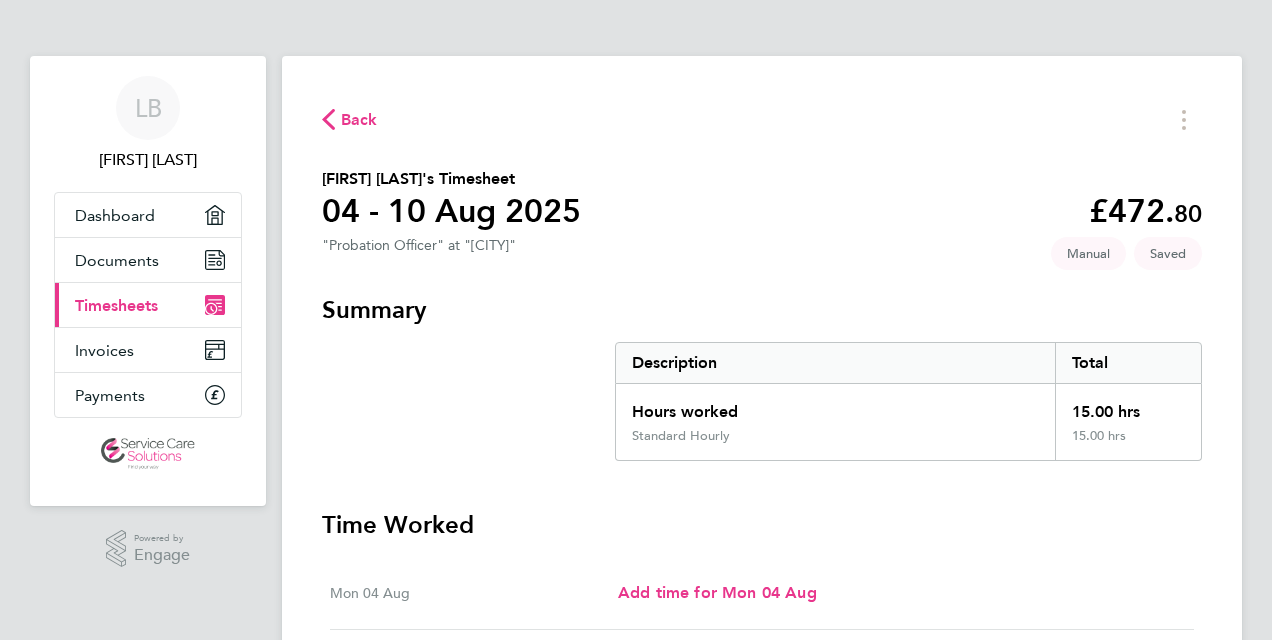 click on "Back
[FIRST] [LAST]'s Timesheet   [DATE] - [DATE]   £472. 80  "Probation Officer" at "[CITY]"   Saved   Manual   Summary   Description   Total   Hours worked   15.00 hrs   Standard Hourly   15.00 hrs   Time Worked   Mon [DATE]   Add time for Mon [DATE]   Add time for Mon [DATE]   Tue [DATE]   Add time for Tue [DATE]   Add time for Tue [DATE]   Wed [DATE]   12:00 to 16:00   |   0 min   4.00 hrs   |   Standard Hourly   (£31.52) =   £126.08   Edit   Thu [DATE]   12:00 to 16:00   |   0 min   4.00 hrs   |   Standard Hourly   (£31.52) =   £126.08   Edit   Fri [DATE]   08:30 to 16:00   |   30 min   7.00 hrs   |   Standard Hourly   (£31.52) =   £220.64   Edit   Sat [DATE]   Add time for Sat [DATE]   Add time for Sat [DATE]   Sun [DATE]   Add time for Sun [DATE]   Add time for Sun [DATE]   Submit For Approval" 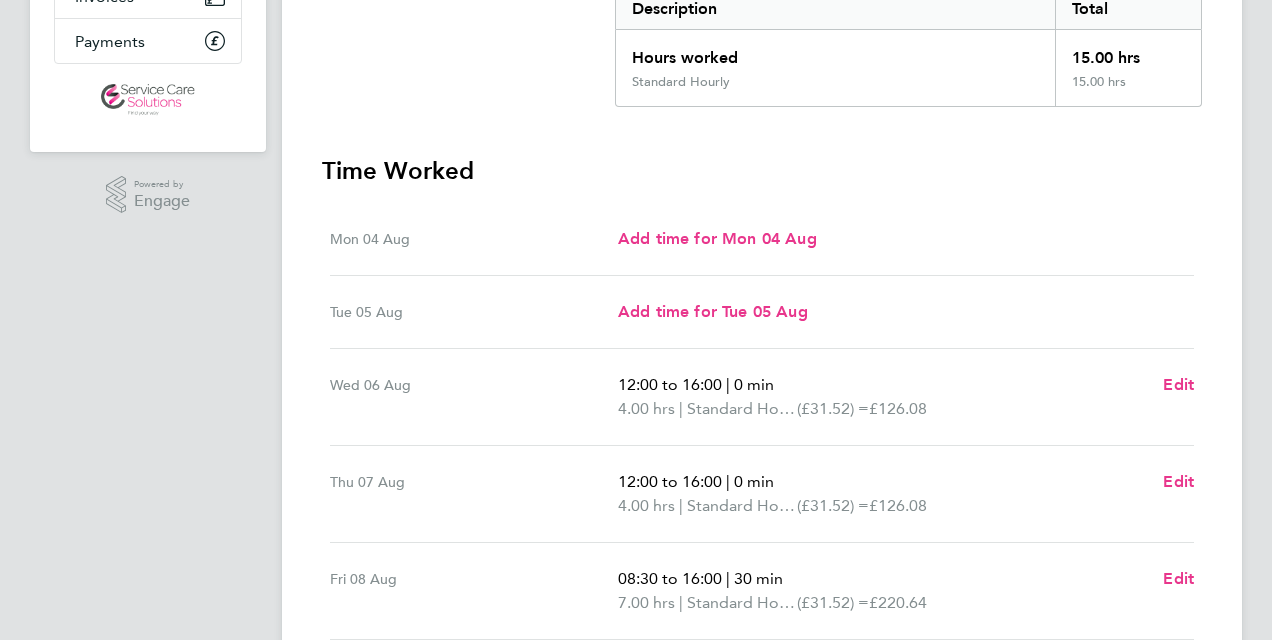 scroll, scrollTop: 360, scrollLeft: 0, axis: vertical 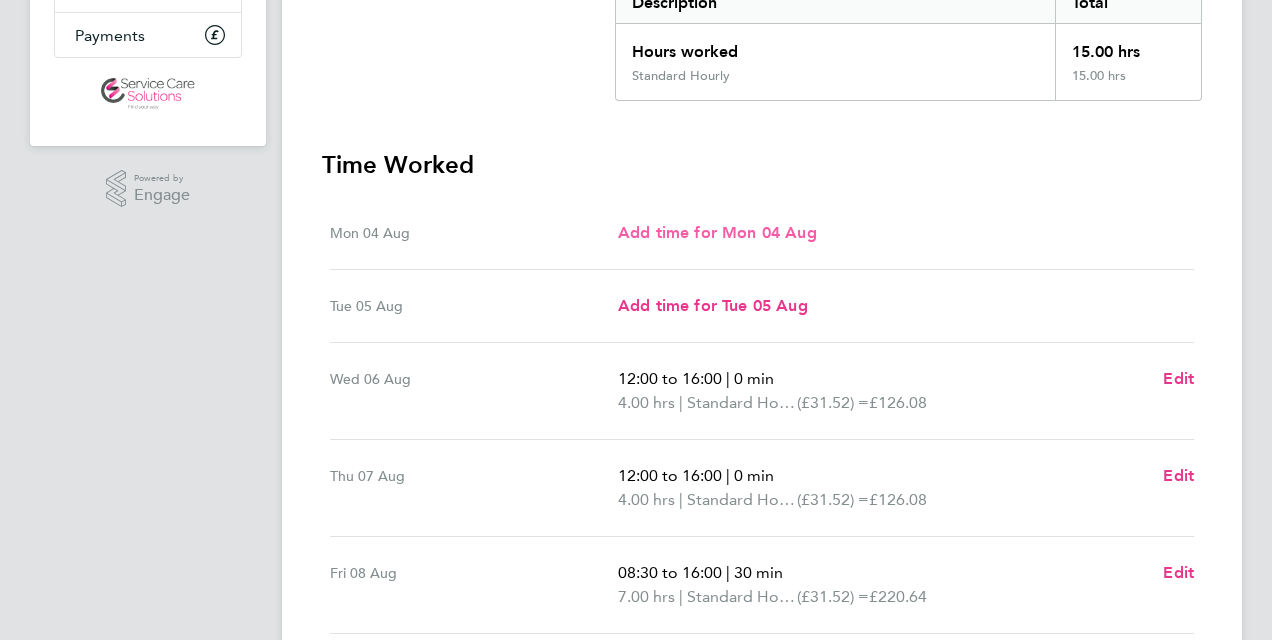 click on "Add time for Mon 04 Aug" at bounding box center (717, 233) 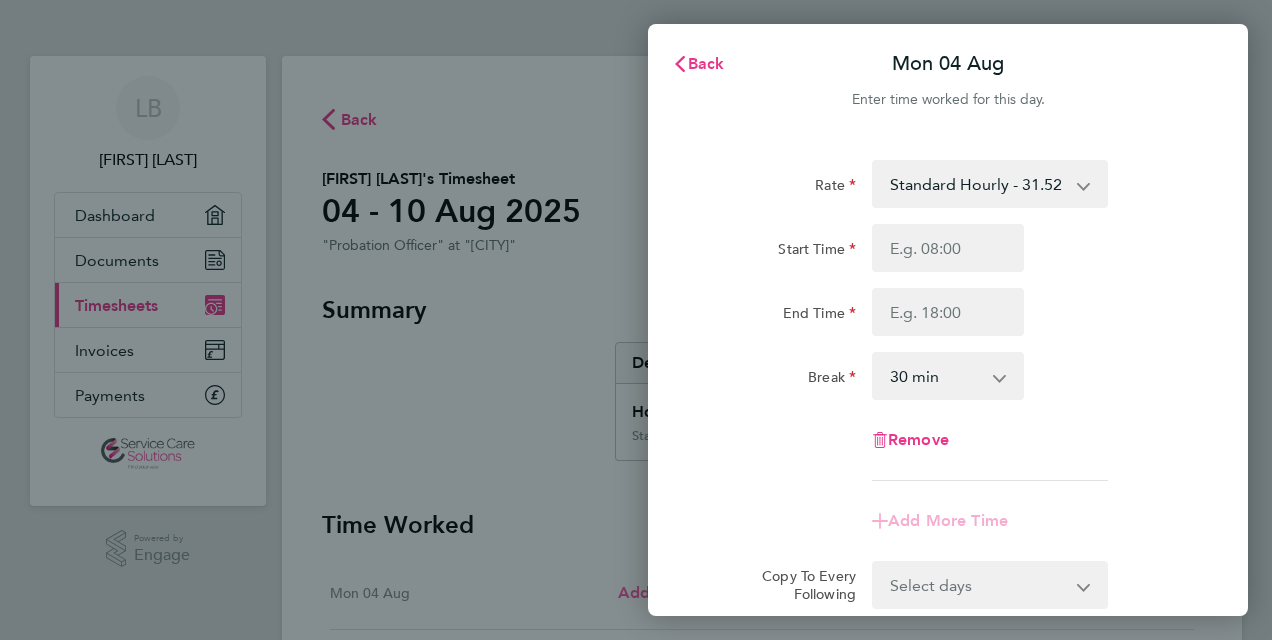scroll, scrollTop: 0, scrollLeft: 0, axis: both 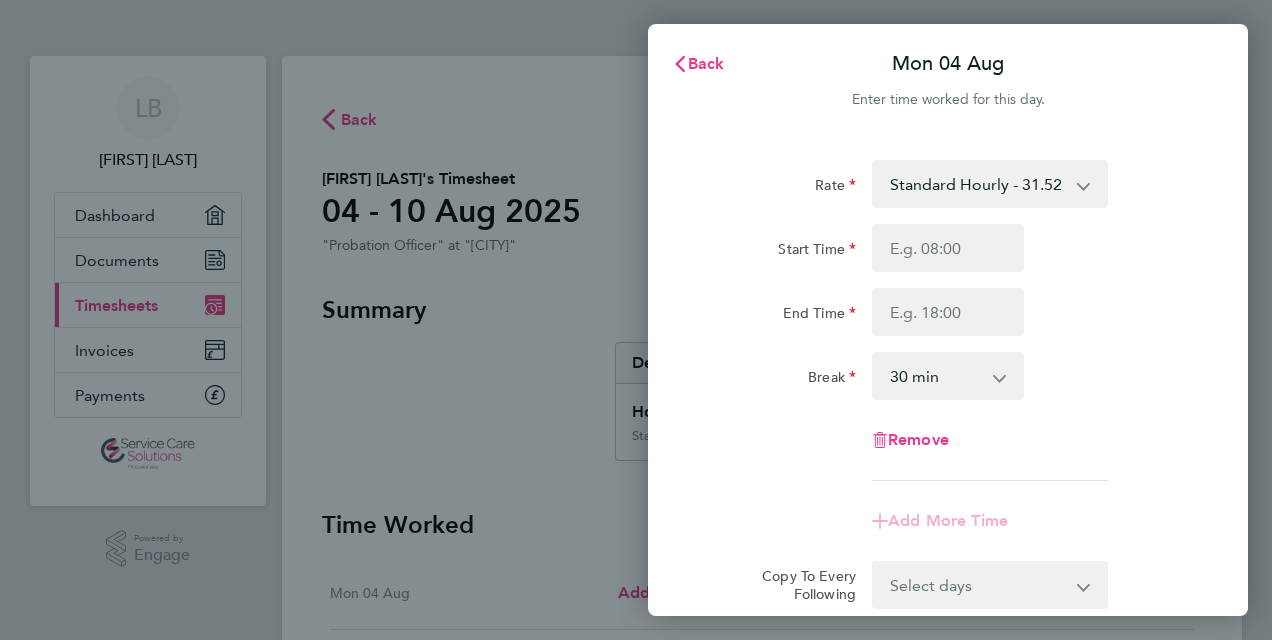 click on "Back  Mon [DATE]   Enter time worked for this day.  Rate  Standard Hourly - 31.52
Start Time End Time Break  0 min   15 min   30 min   45 min   60 min   75 min   90 min
Remove
Add More Time  Copy To Every Following  Select days   Day   Weekday (Mon-Fri)   Weekend (Sat-Sun)   Tuesday   Wednesday   Thursday   Friday   Saturday   Sunday
Previous Day   Next Day   Save Timesheet   Save & Submit Timesheet" 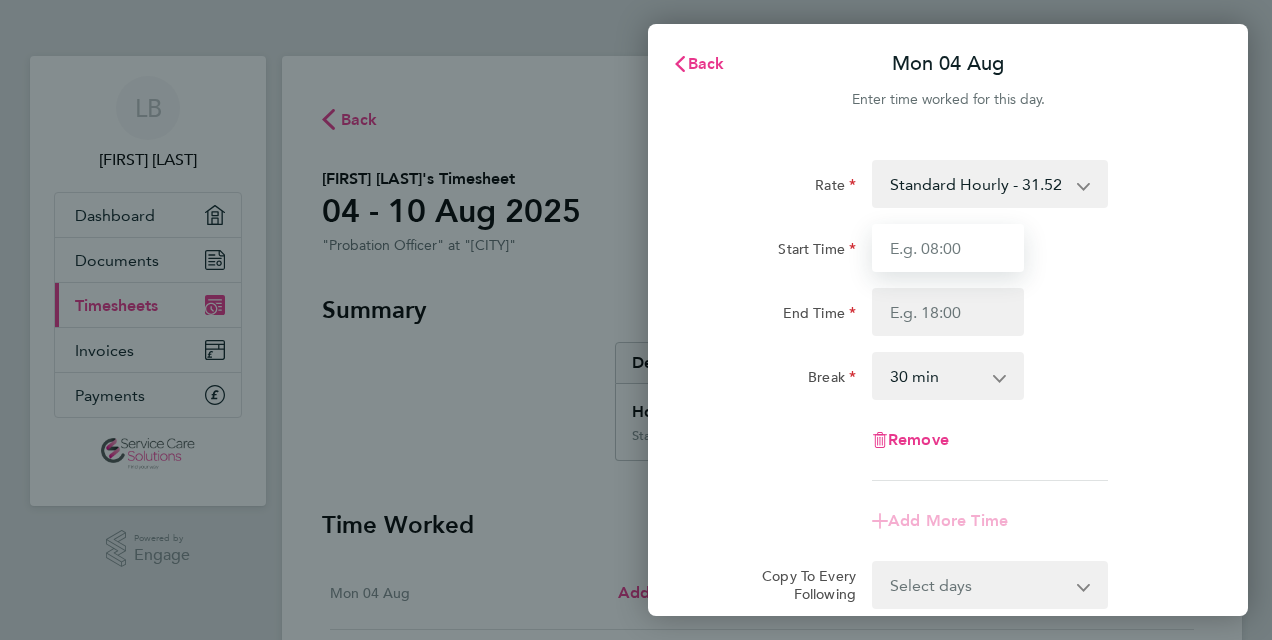 click on "Start Time" at bounding box center (948, 248) 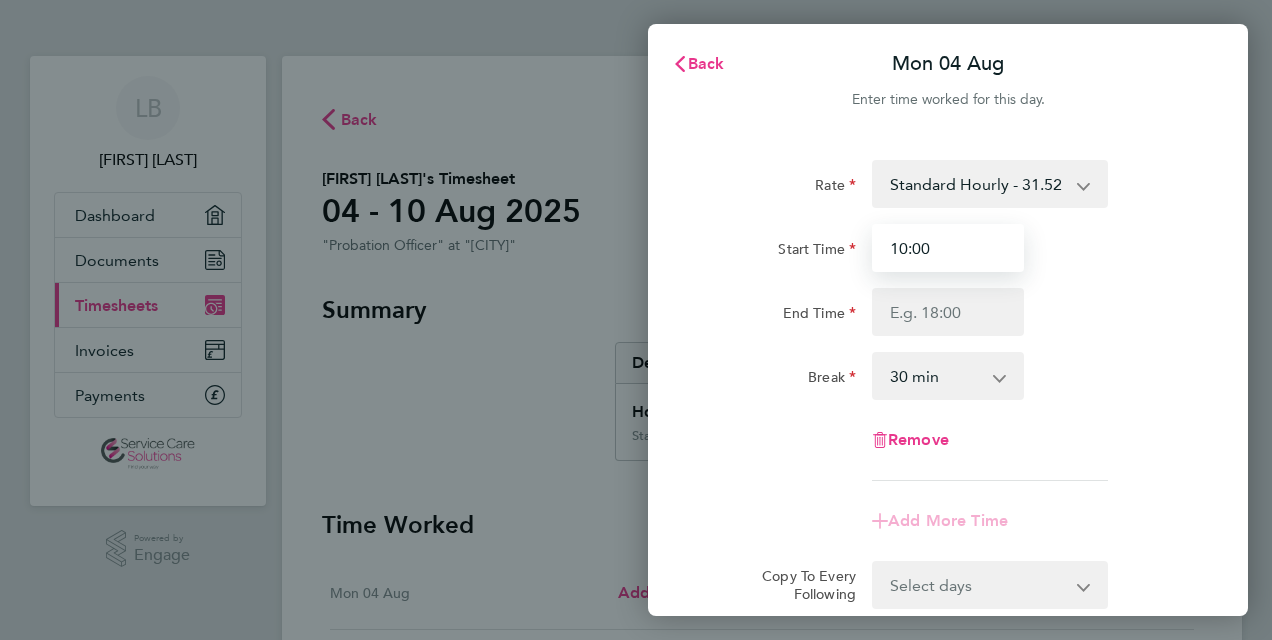 type on "10:00" 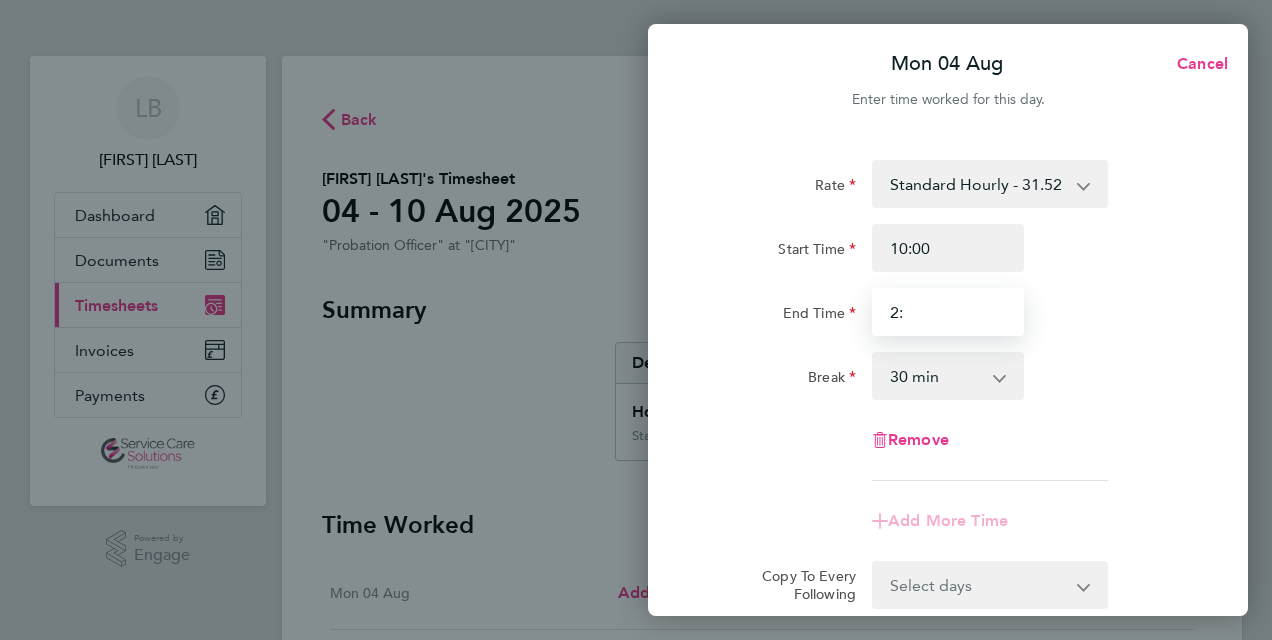 type on "2" 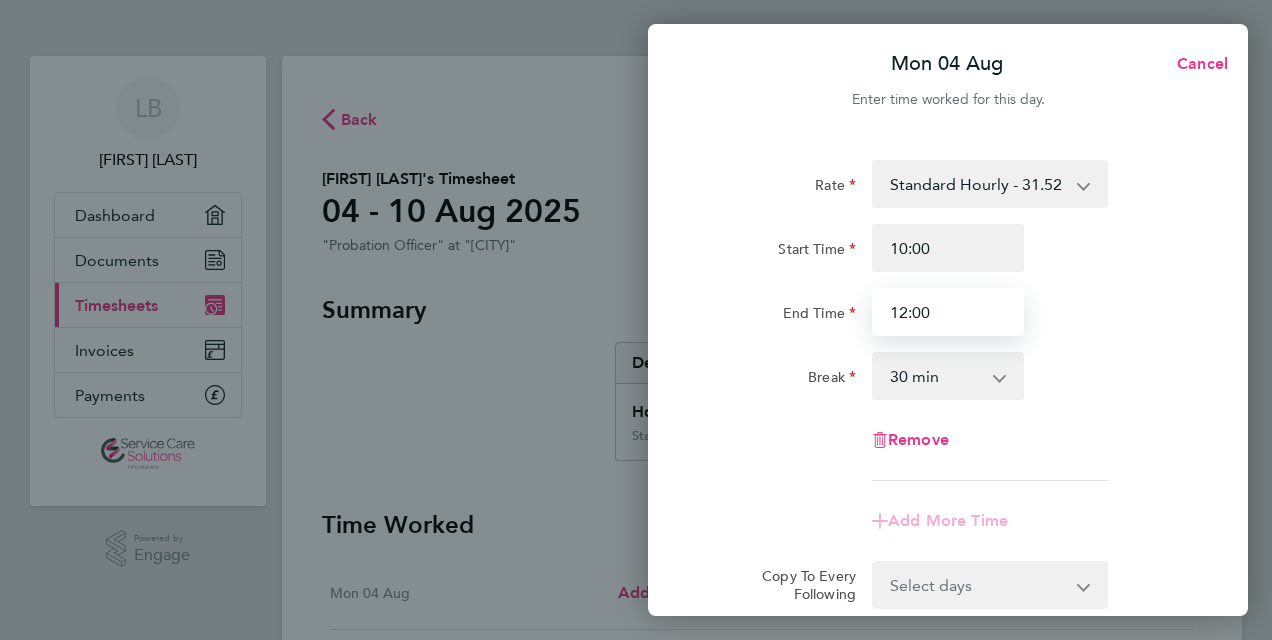 type on "12:00" 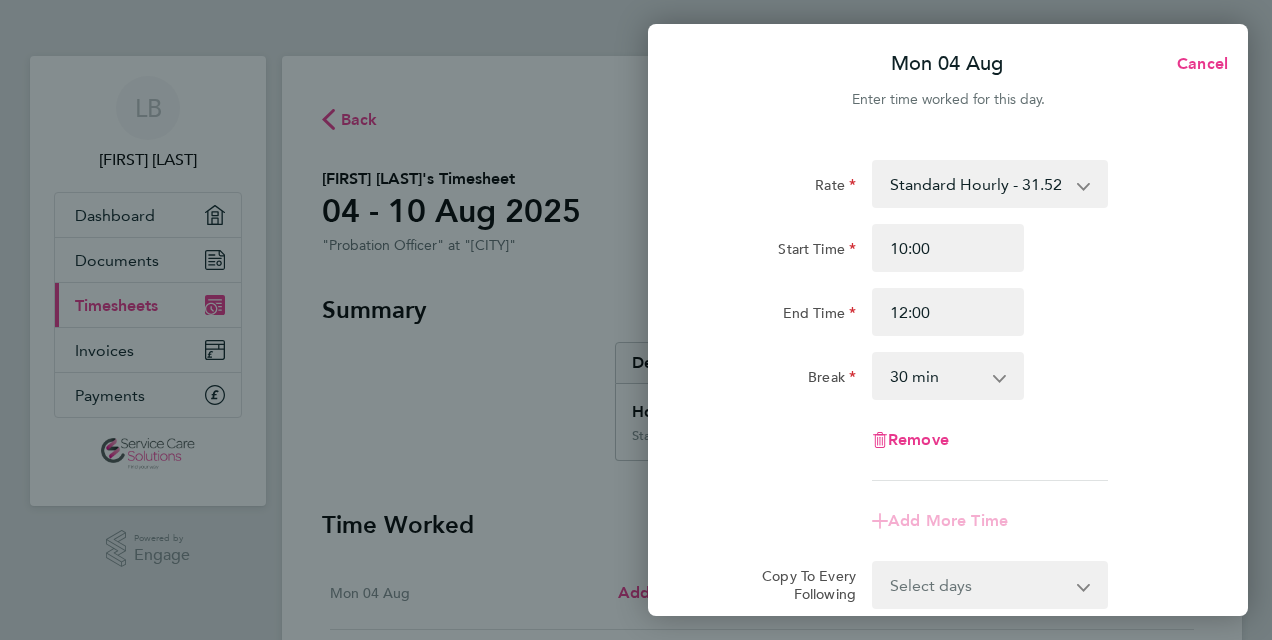 click on "0 min   15 min   30 min   45 min   60 min   75 min   90 min" at bounding box center (936, 376) 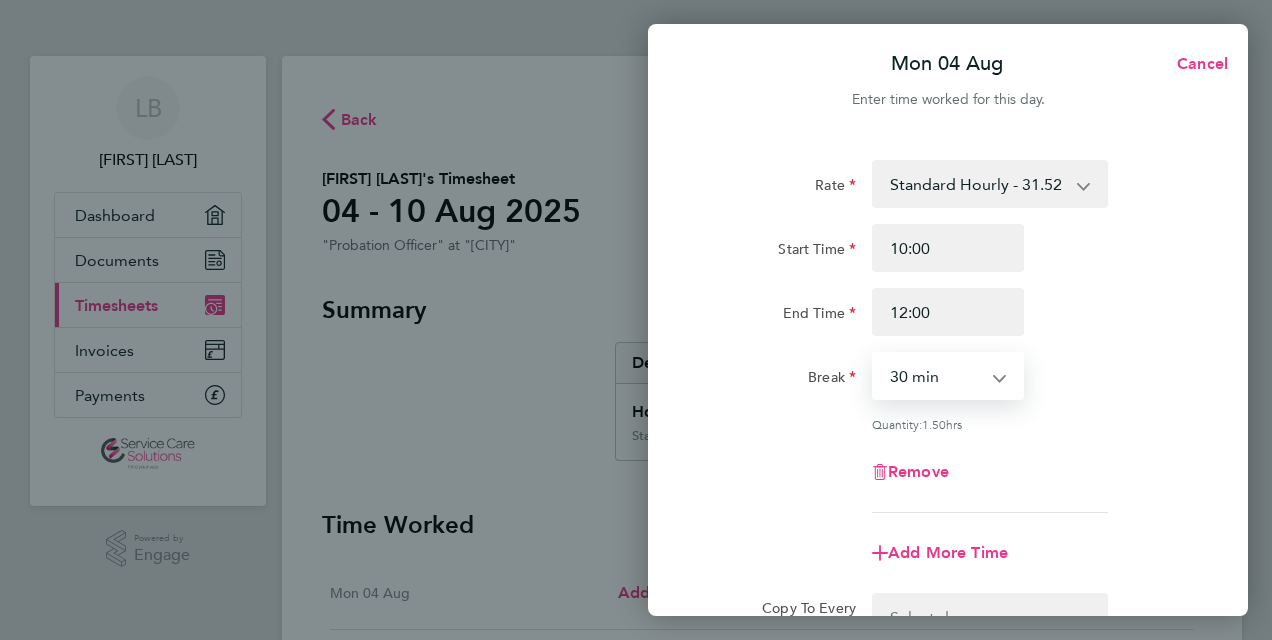 select on "0" 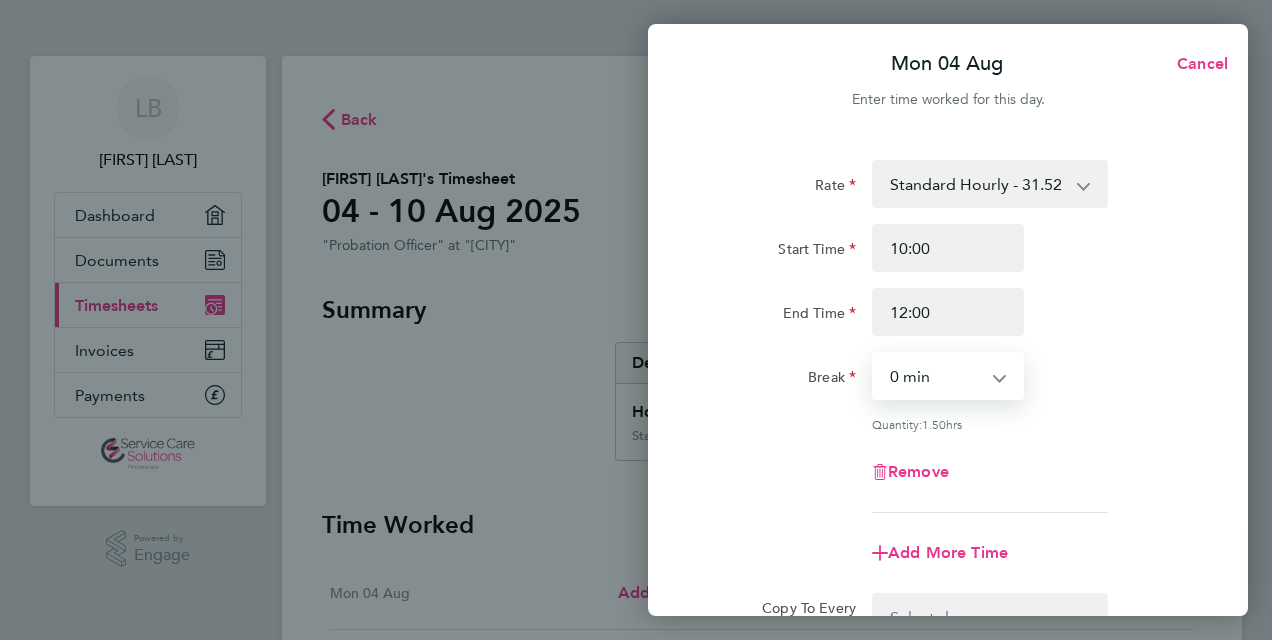 click on "0 min   15 min   30 min   45 min   60 min   75 min   90 min" at bounding box center [936, 376] 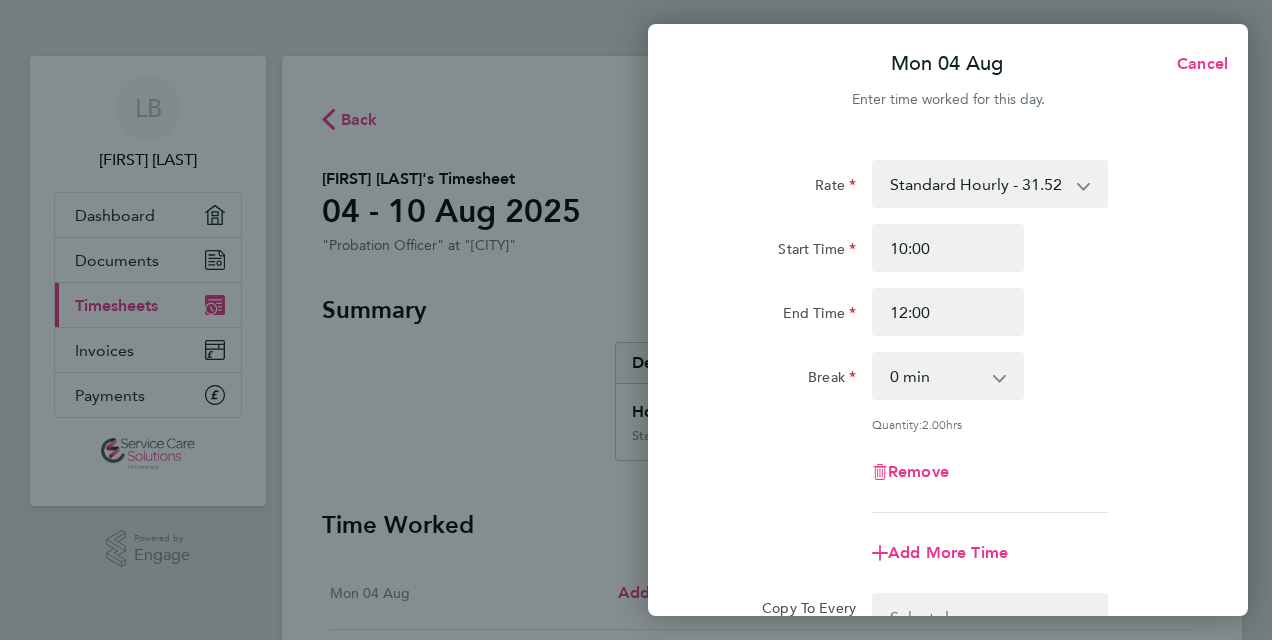 click on "Quantity:  2.00  hrs" 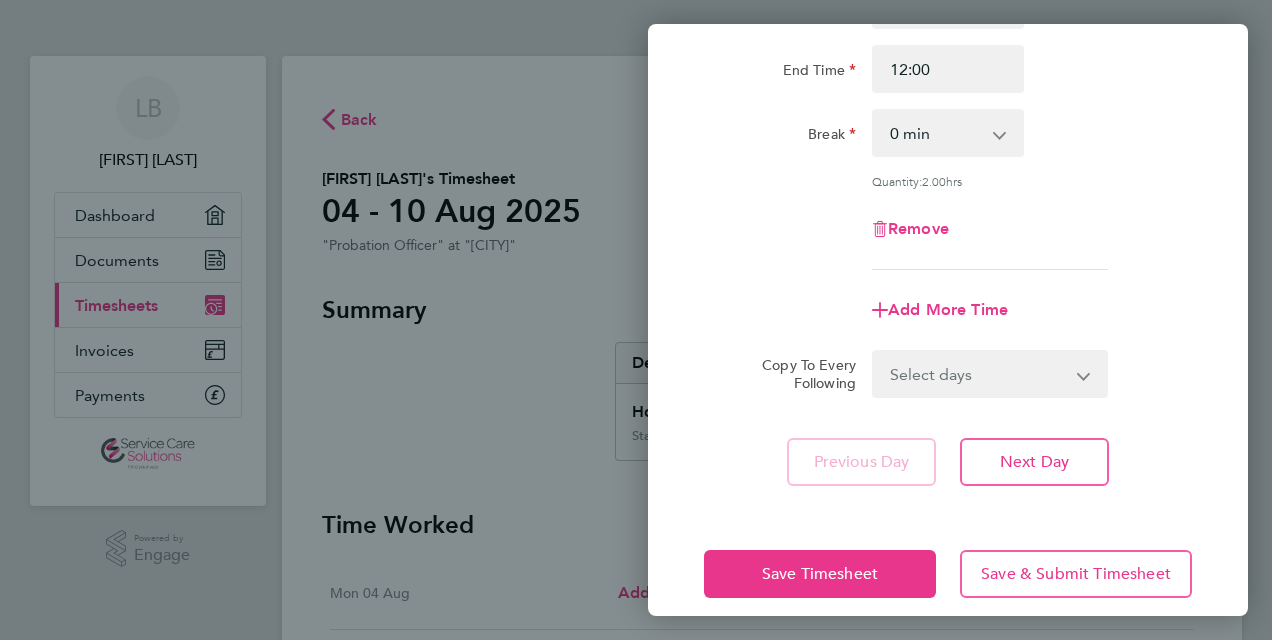 scroll, scrollTop: 263, scrollLeft: 0, axis: vertical 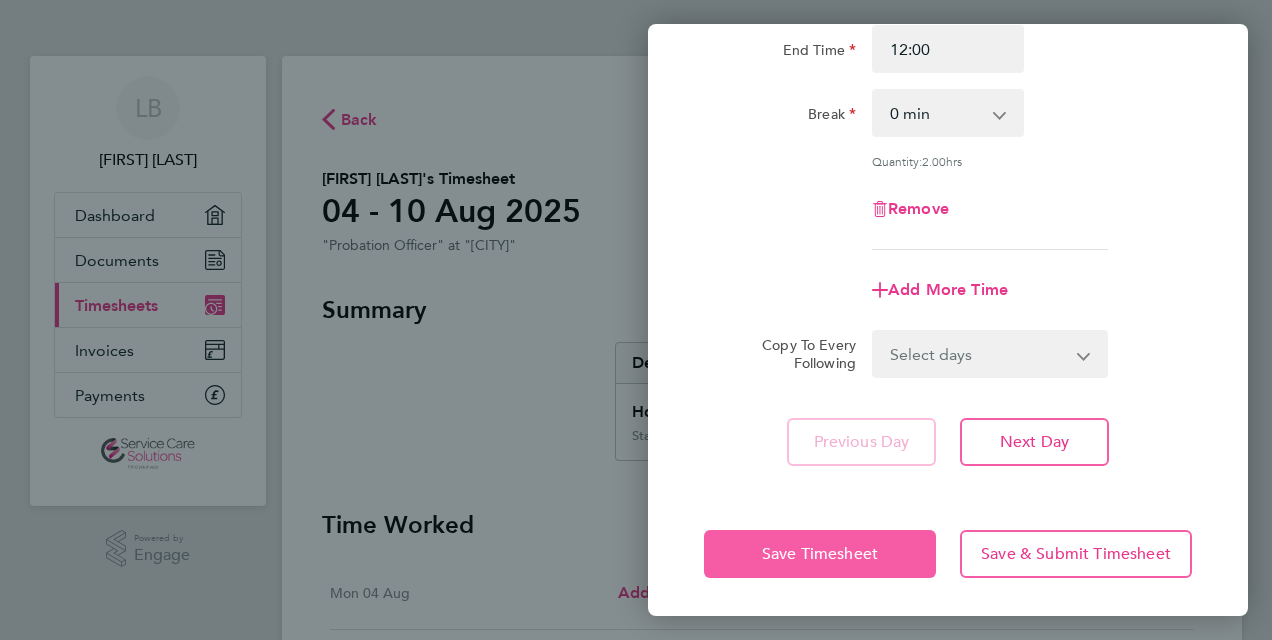 click on "Save Timesheet" 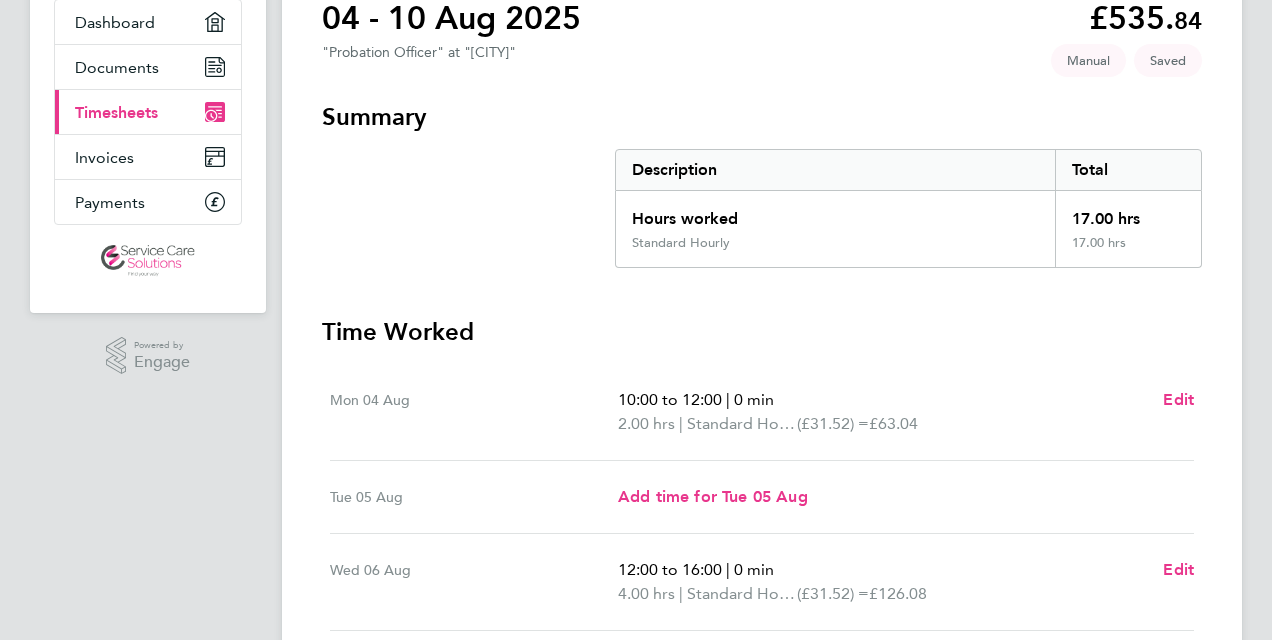 scroll, scrollTop: 240, scrollLeft: 0, axis: vertical 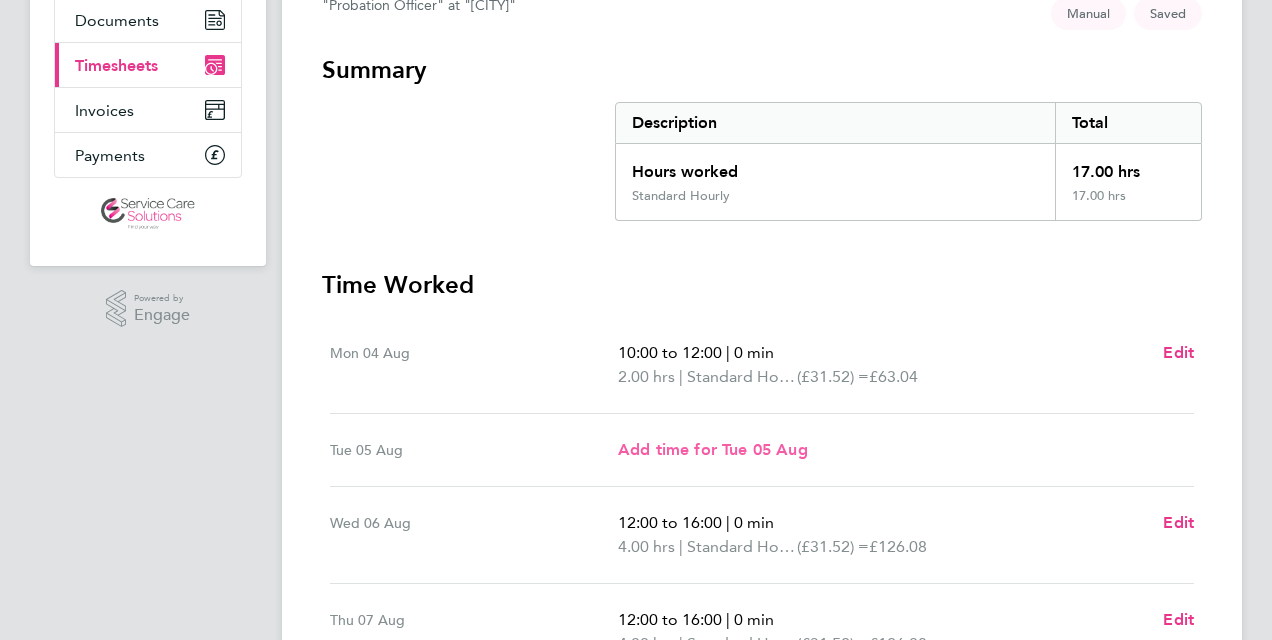 click on "Add time for Tue 05 Aug" at bounding box center (713, 449) 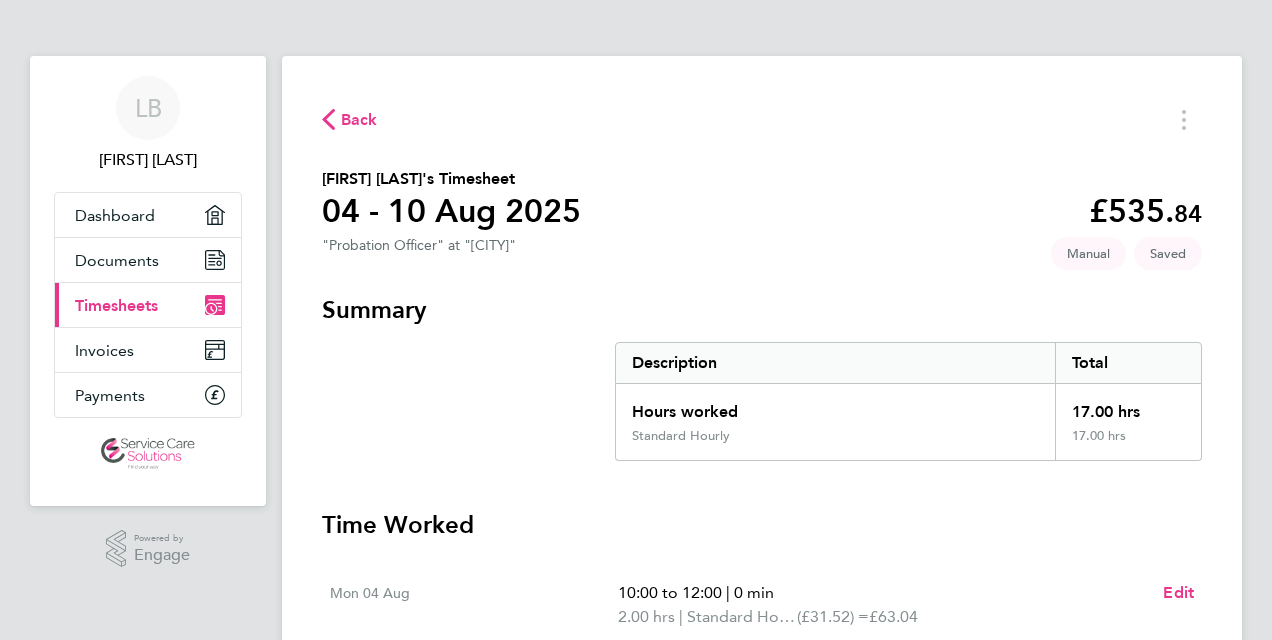 select on "30" 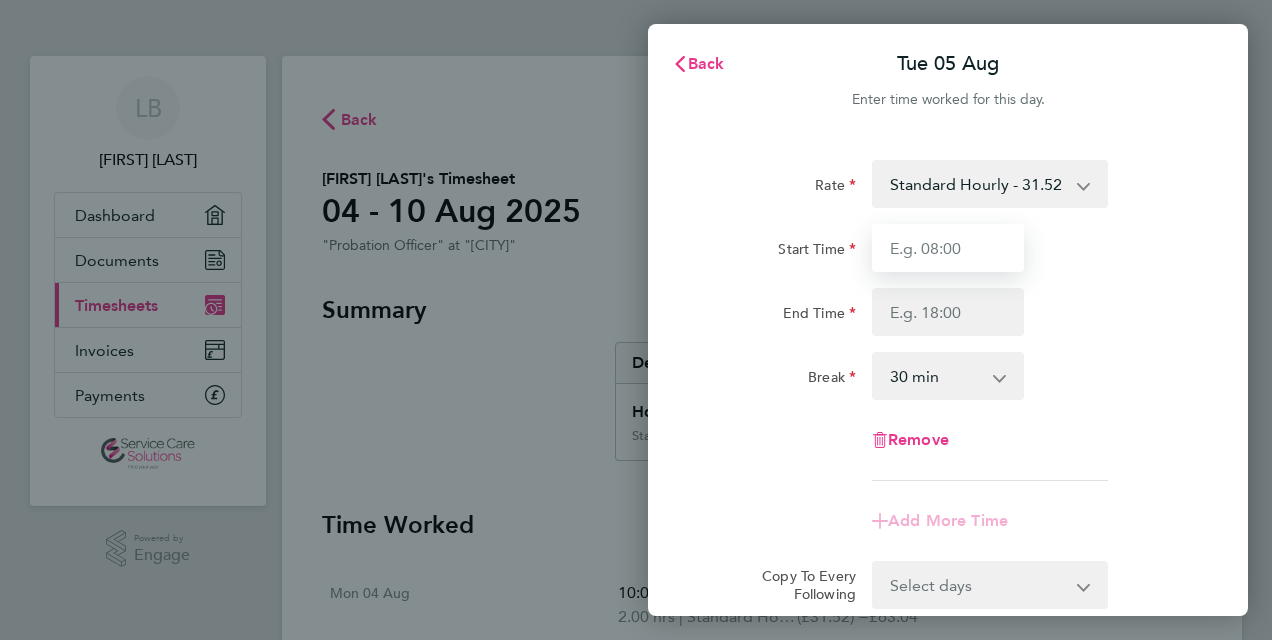click on "Start Time" at bounding box center (948, 248) 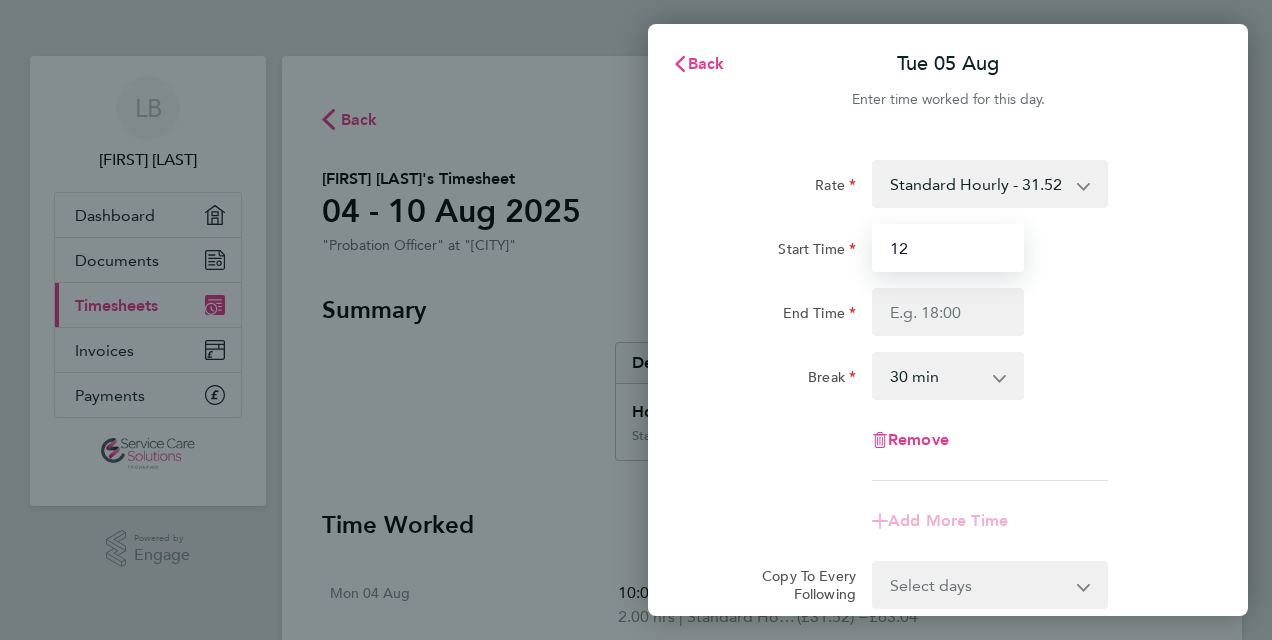 type on "1" 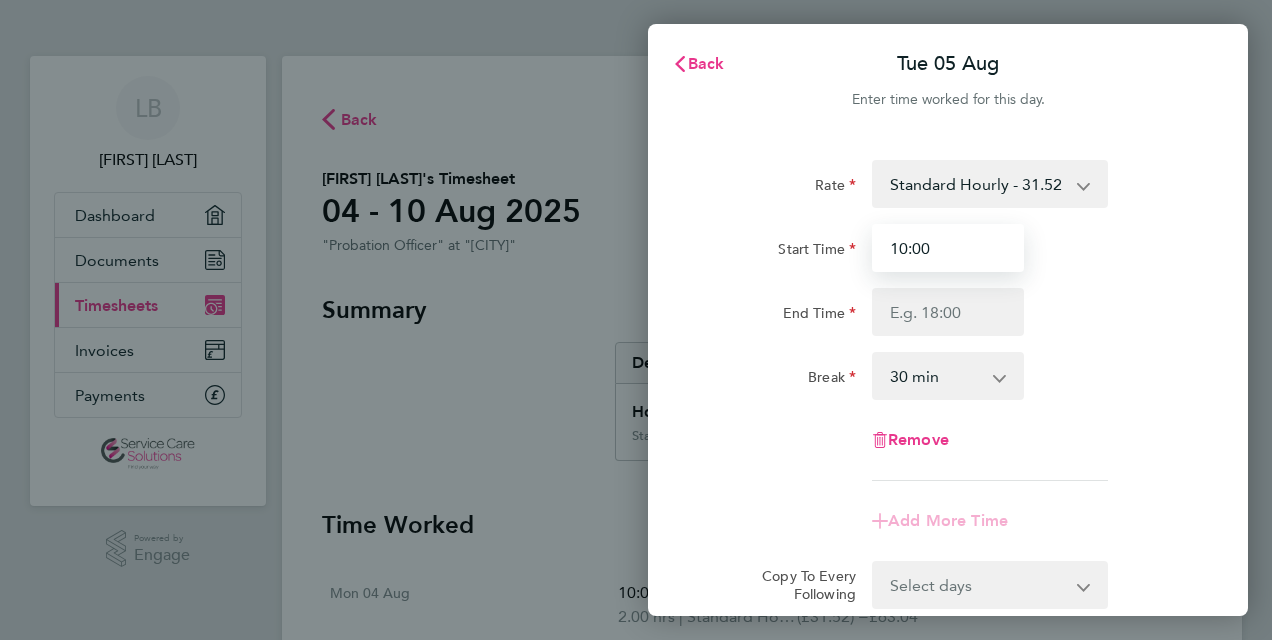 type on "10:00" 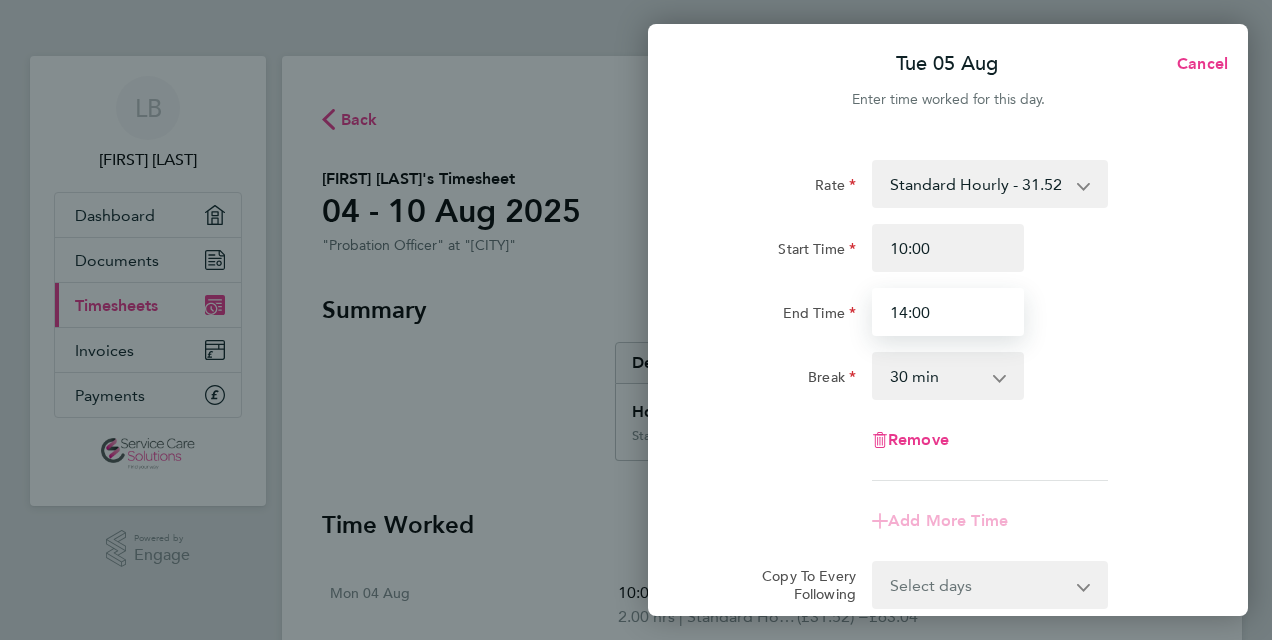 type on "14:00" 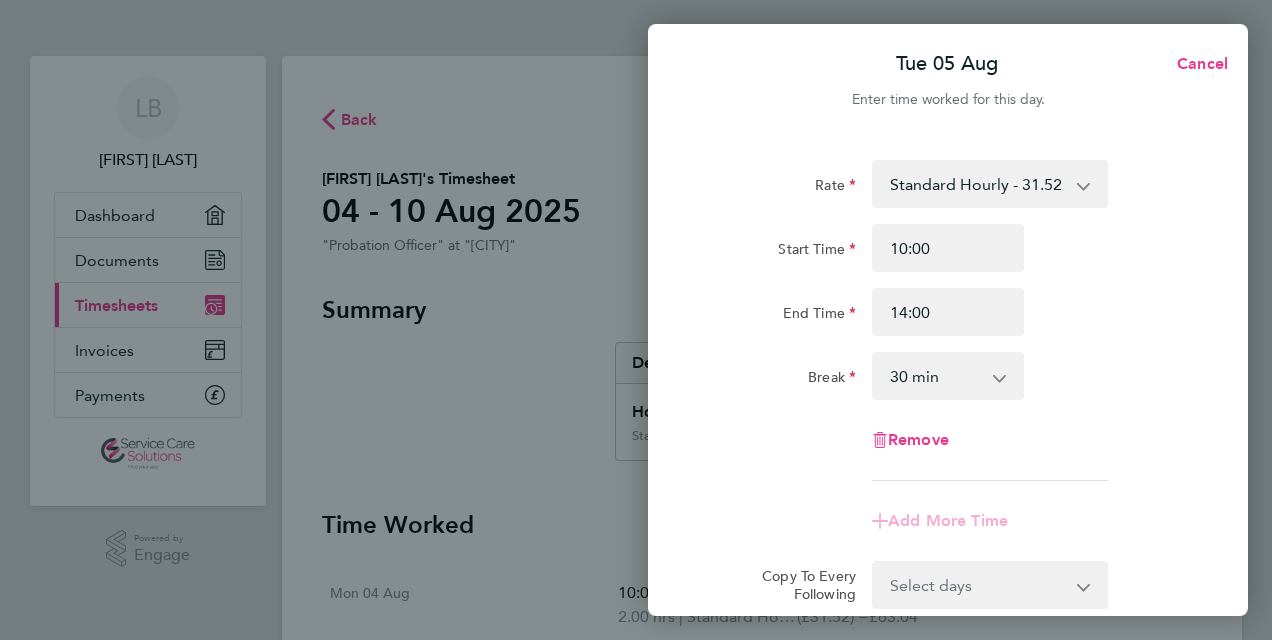 click on "0 min   15 min   30 min   45 min   60 min   75 min   90 min" at bounding box center [936, 376] 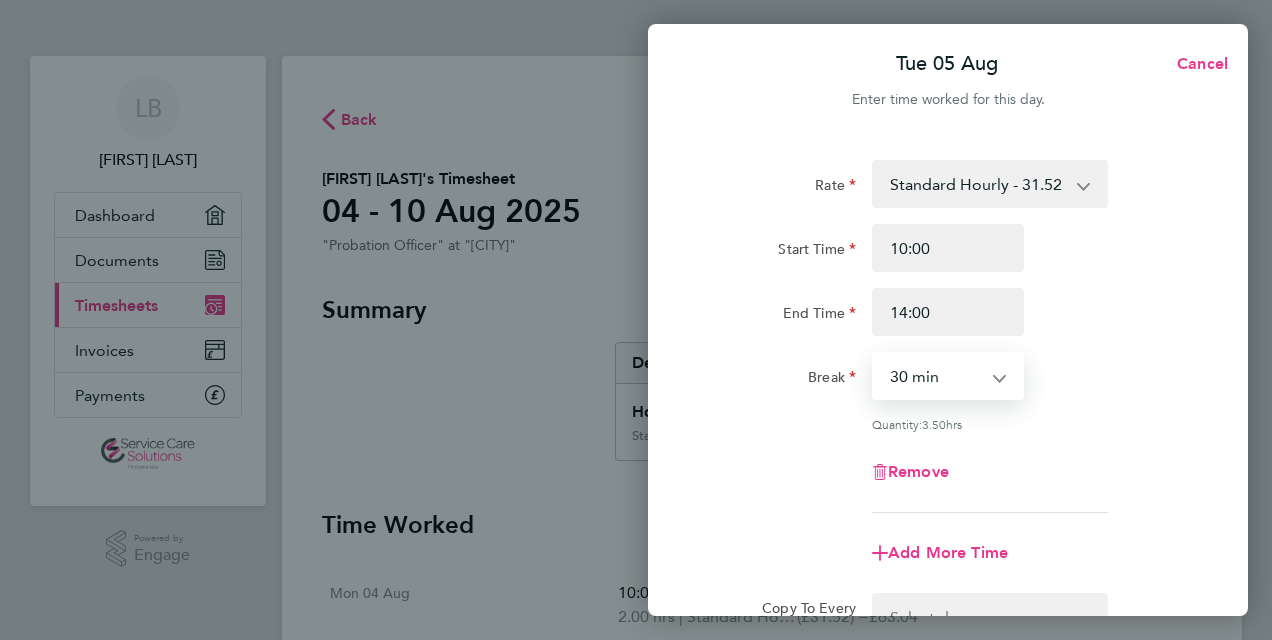 select on "0" 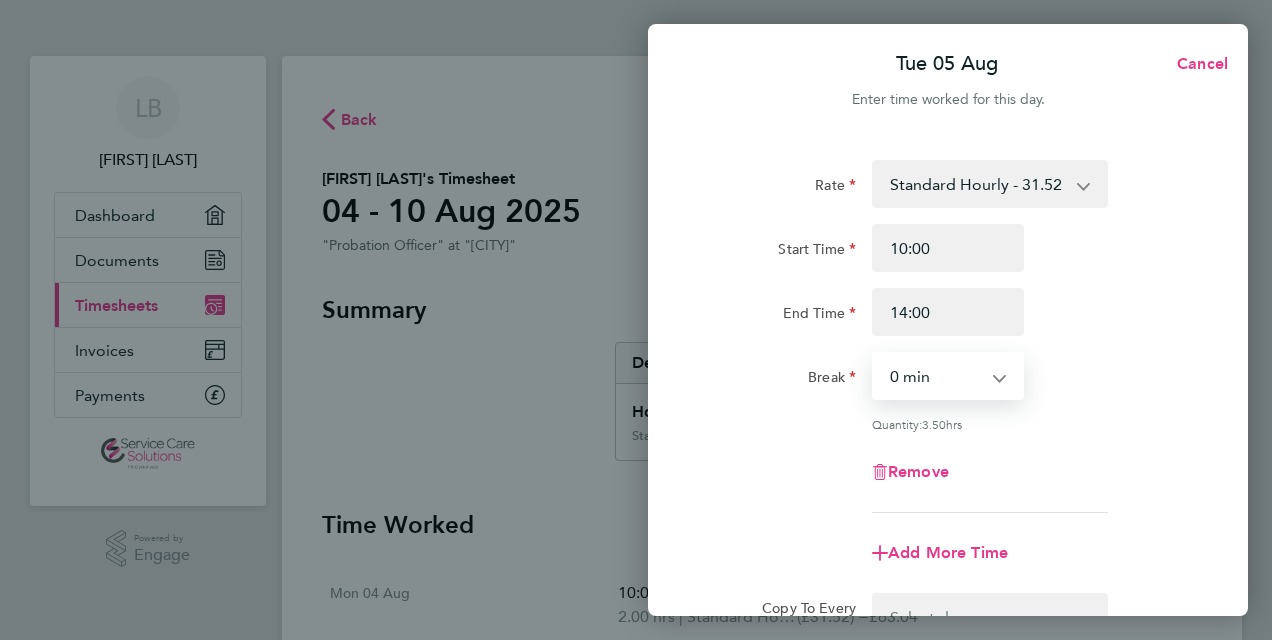click on "0 min   15 min   30 min   45 min   60 min   75 min   90 min" at bounding box center (936, 376) 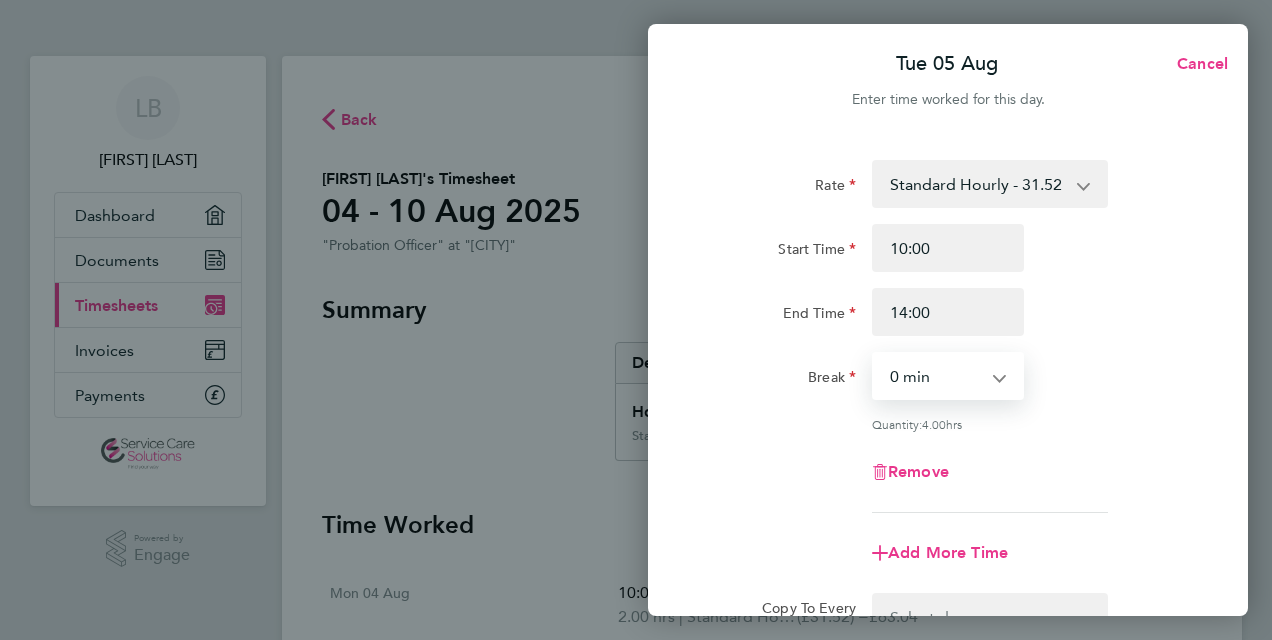 click on "Remove" 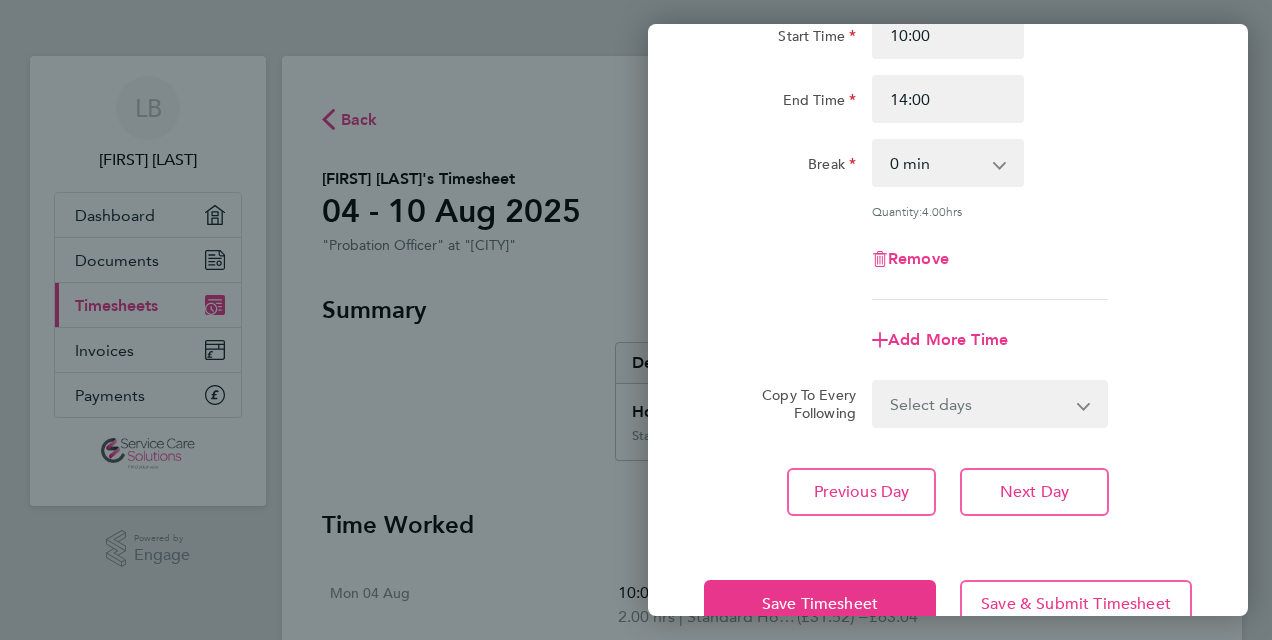 scroll, scrollTop: 263, scrollLeft: 0, axis: vertical 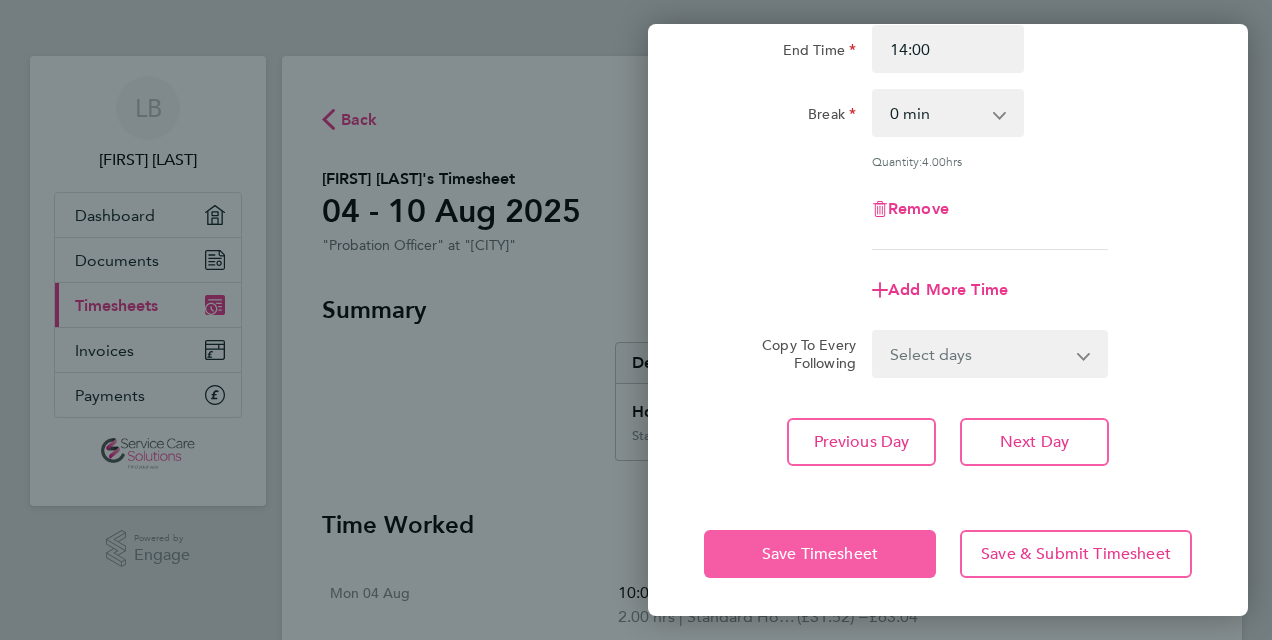 click on "Save Timesheet" 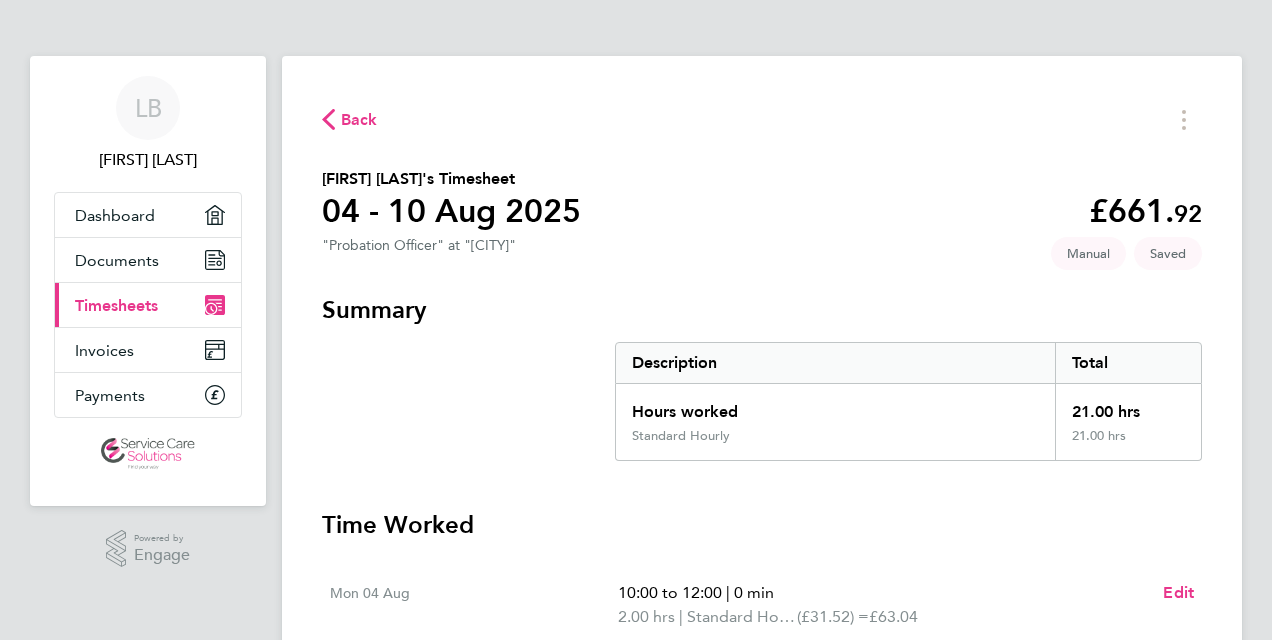 click on "Summary" at bounding box center (762, 310) 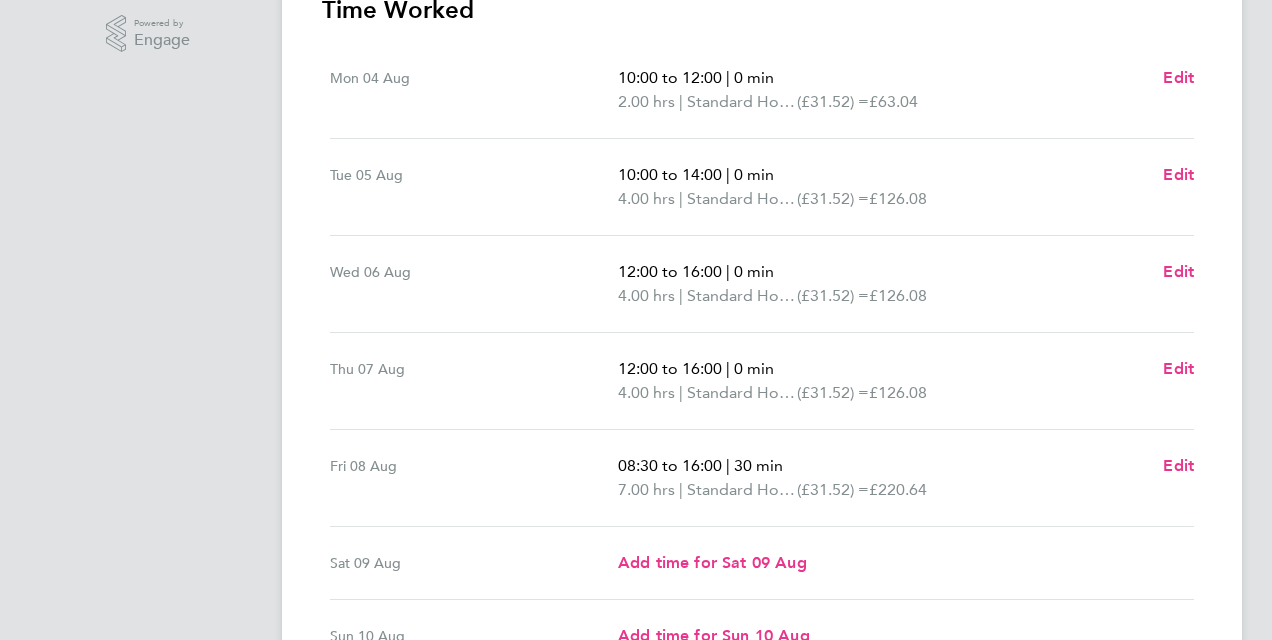 scroll, scrollTop: 520, scrollLeft: 0, axis: vertical 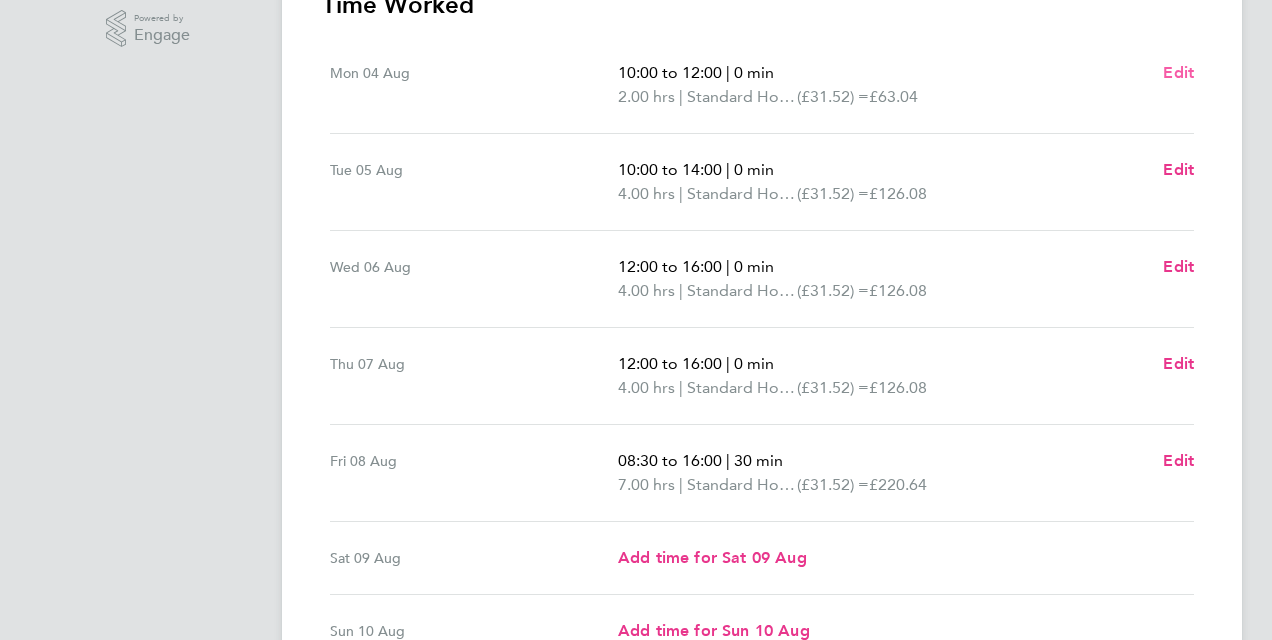 click on "Edit" at bounding box center [1178, 72] 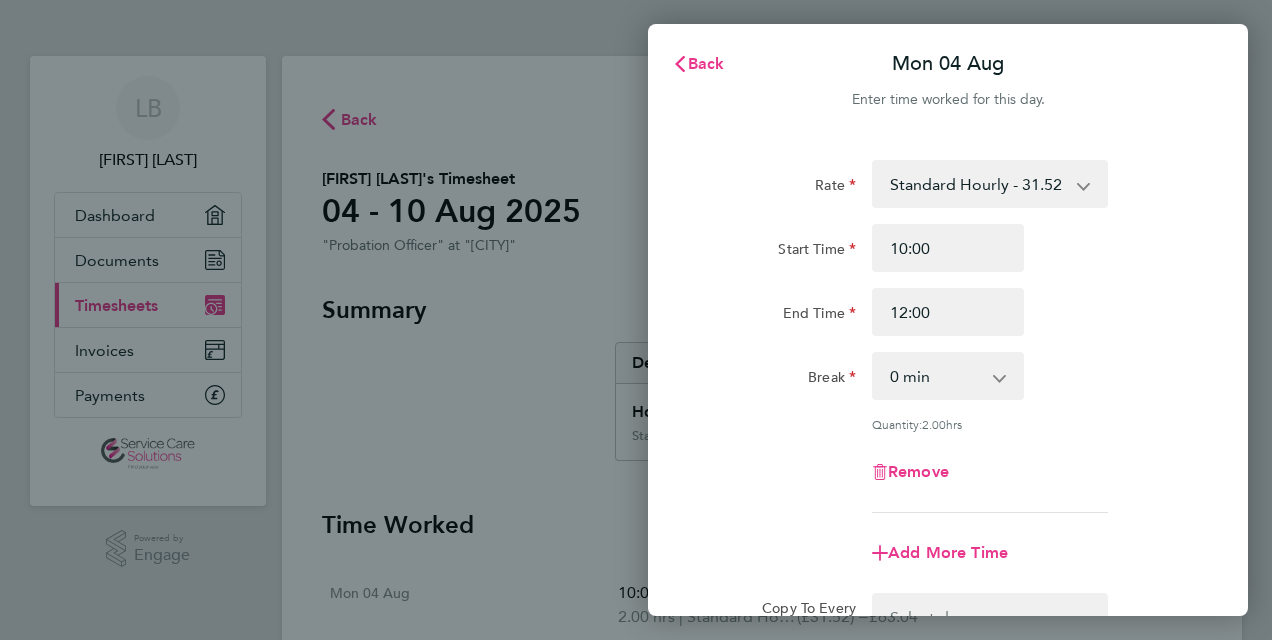 scroll, scrollTop: 0, scrollLeft: 0, axis: both 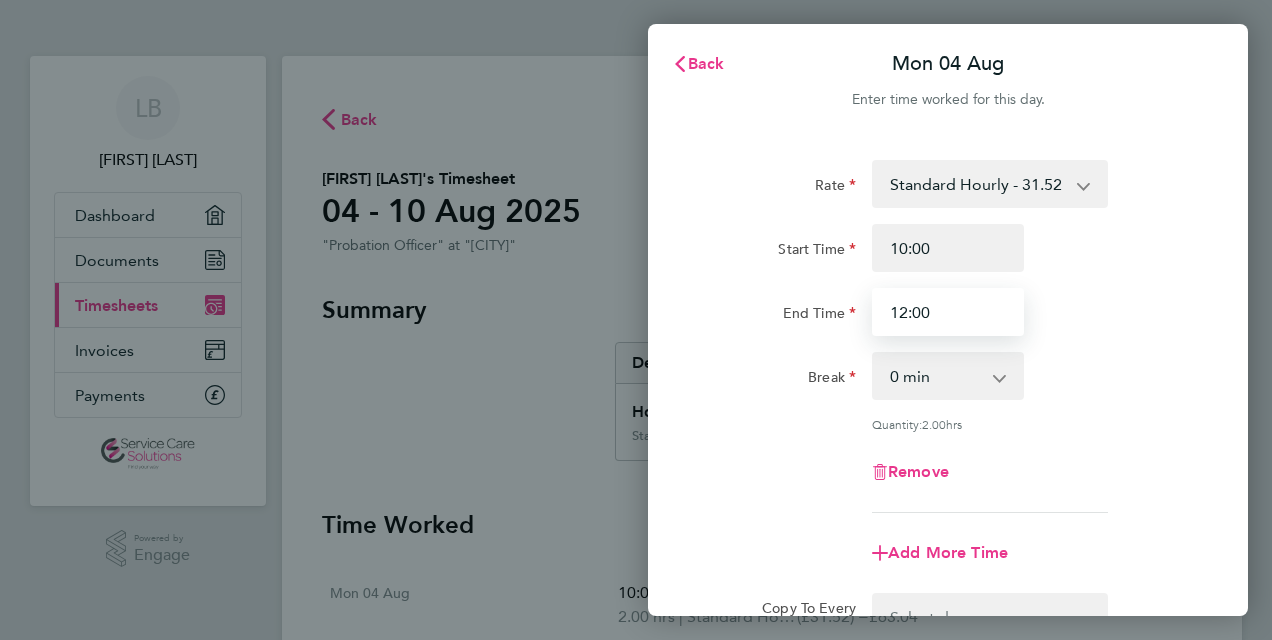 click on "12:00" at bounding box center [948, 312] 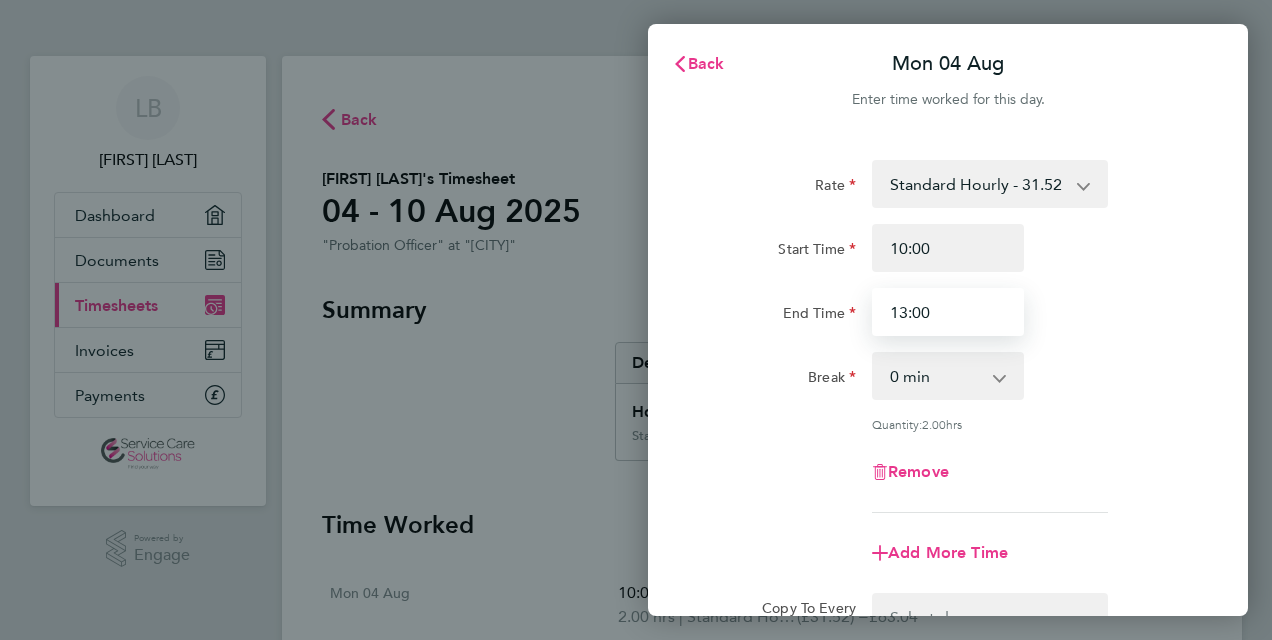 type on "13:00" 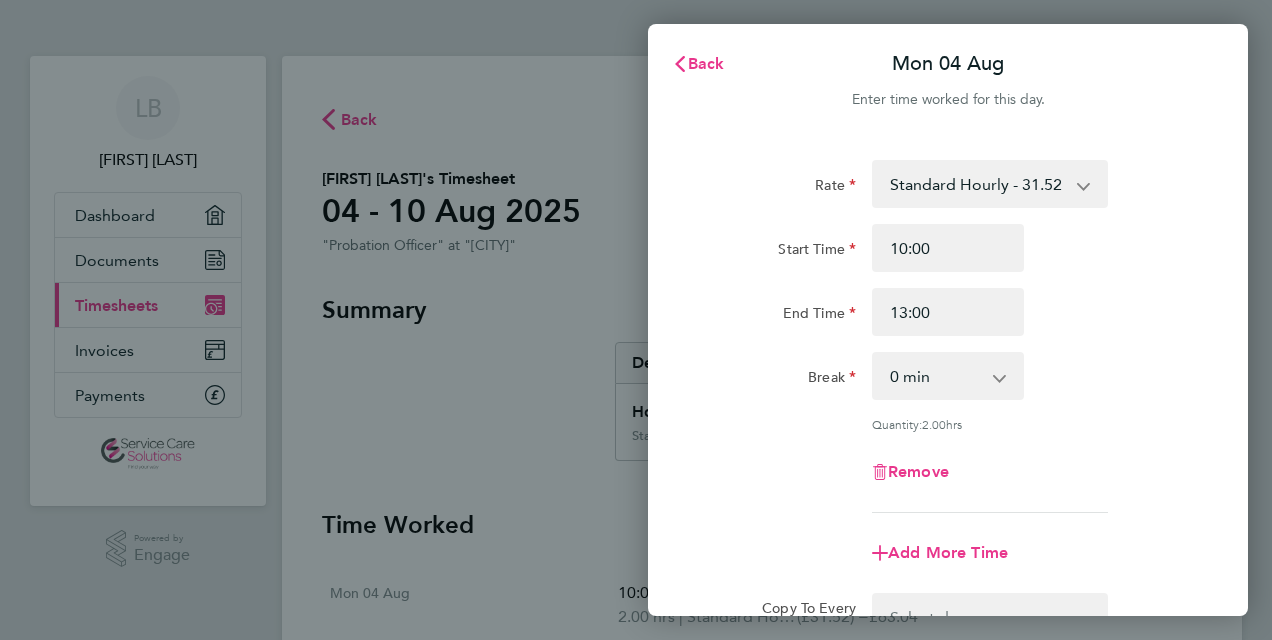 click on "Rate  Standard Hourly - 31.52
Start Time 10:00 End Time 13:00 Break  0 min   15 min   30 min   45 min   60 min   75 min   90 min
Quantity:  2.00  hrs
Remove" 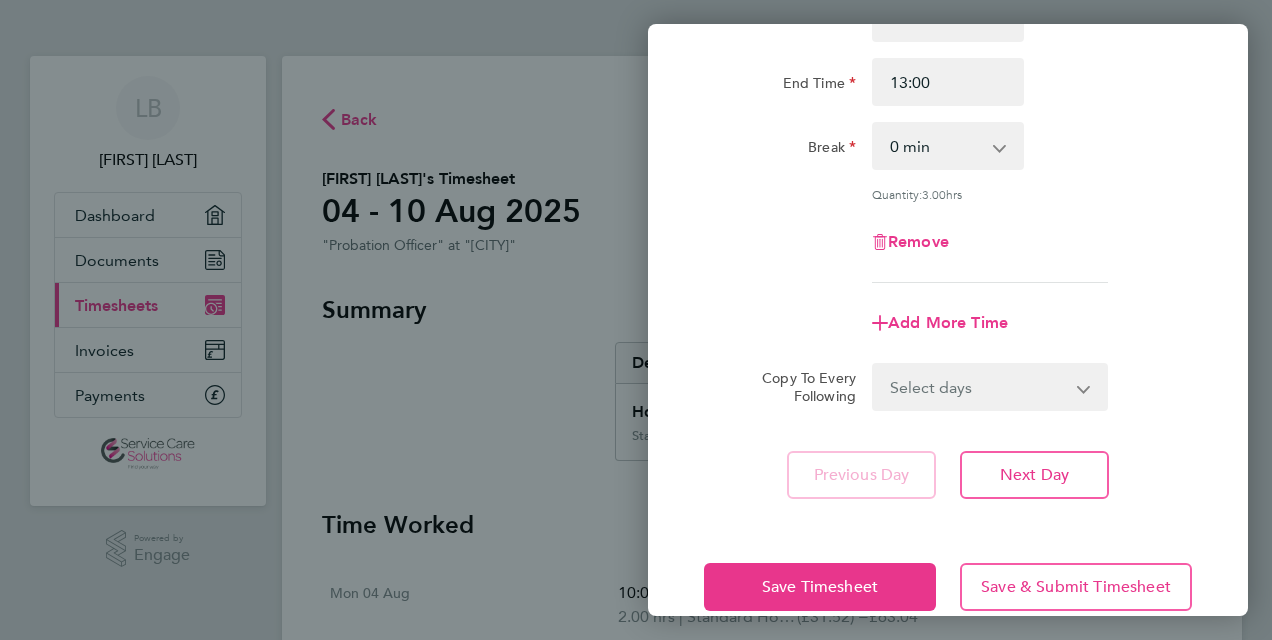 scroll, scrollTop: 263, scrollLeft: 0, axis: vertical 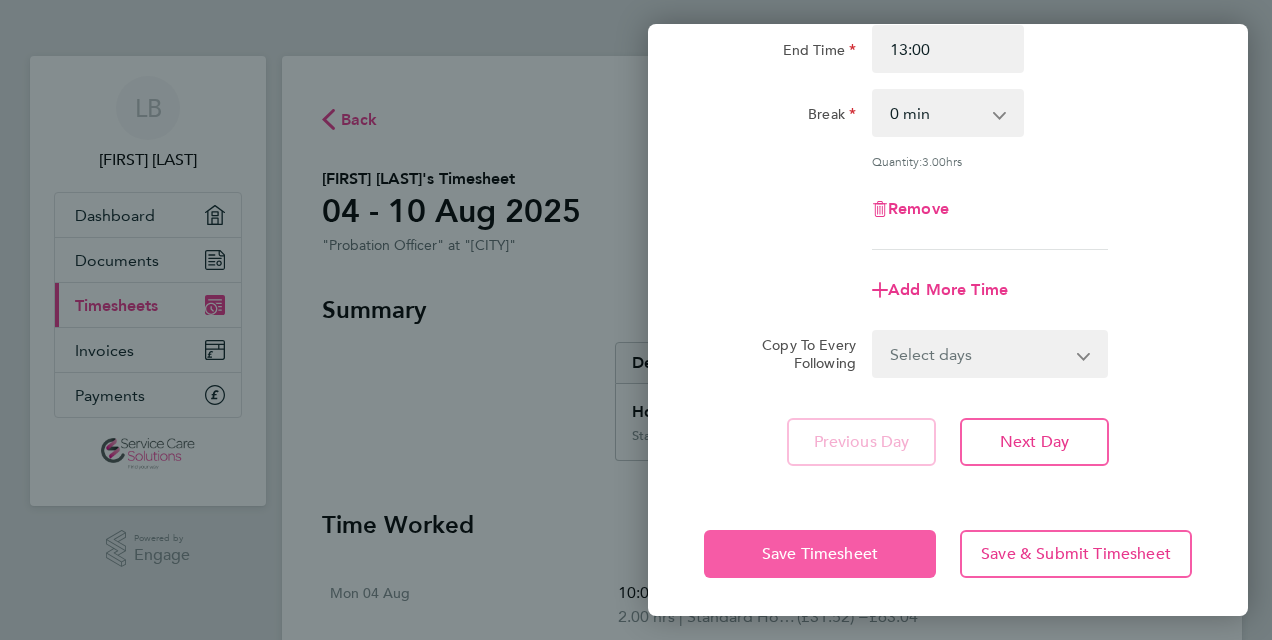 click on "Save Timesheet" 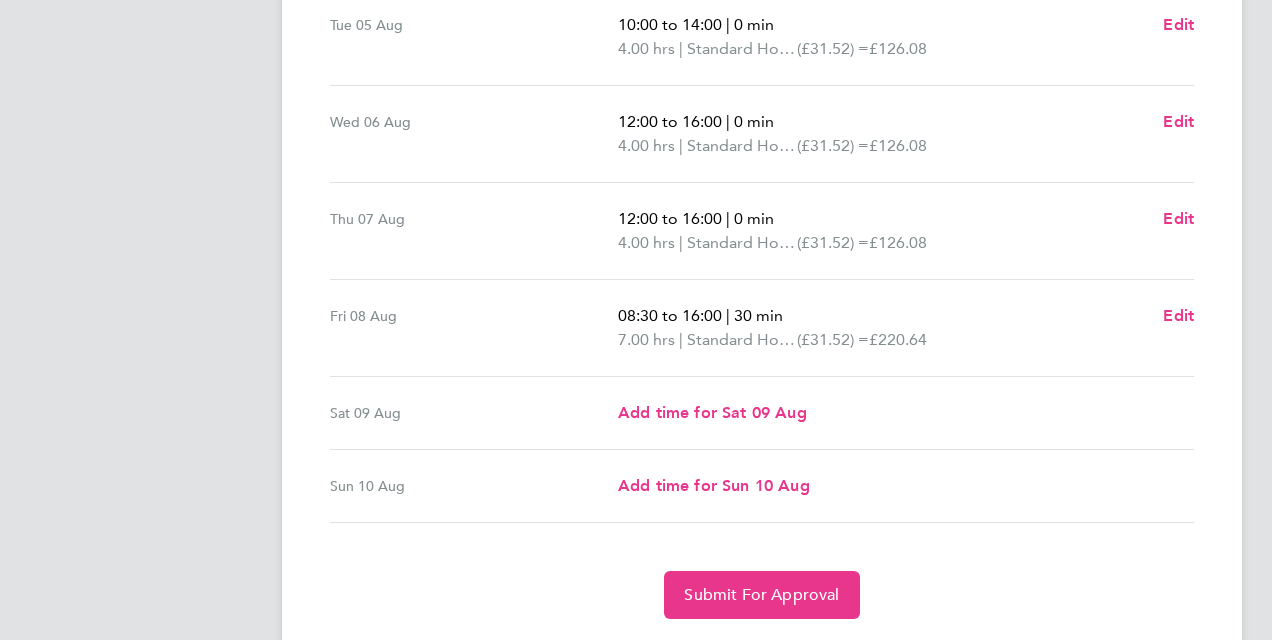 scroll, scrollTop: 721, scrollLeft: 0, axis: vertical 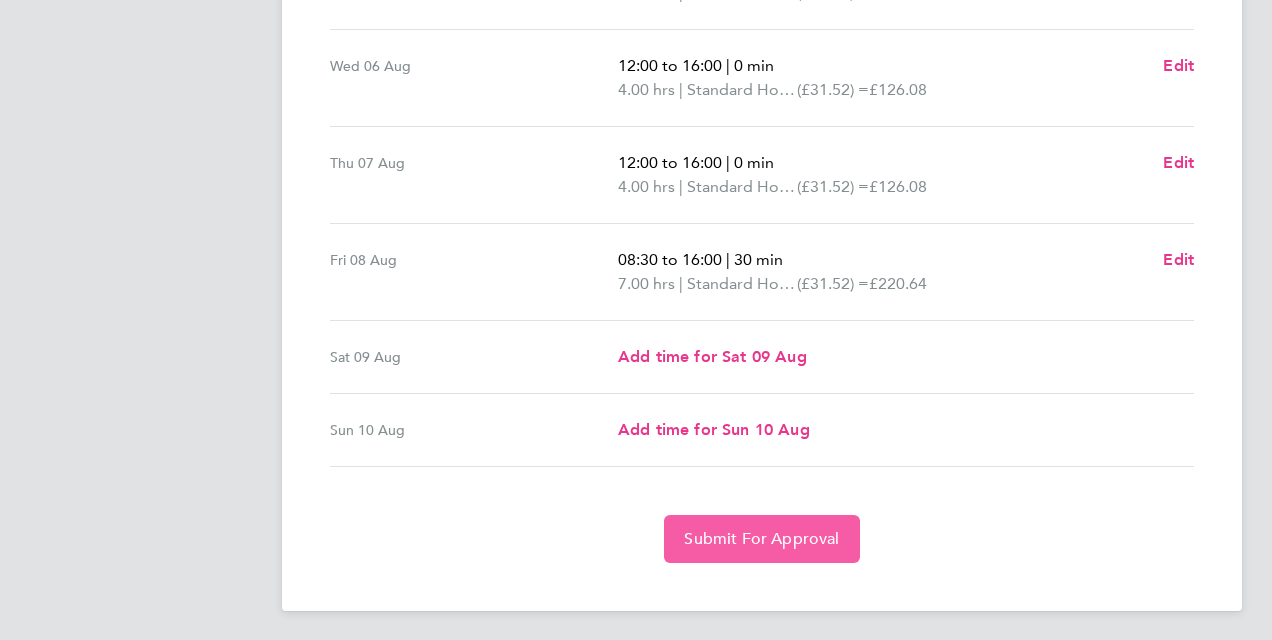 click on "Submit For Approval" 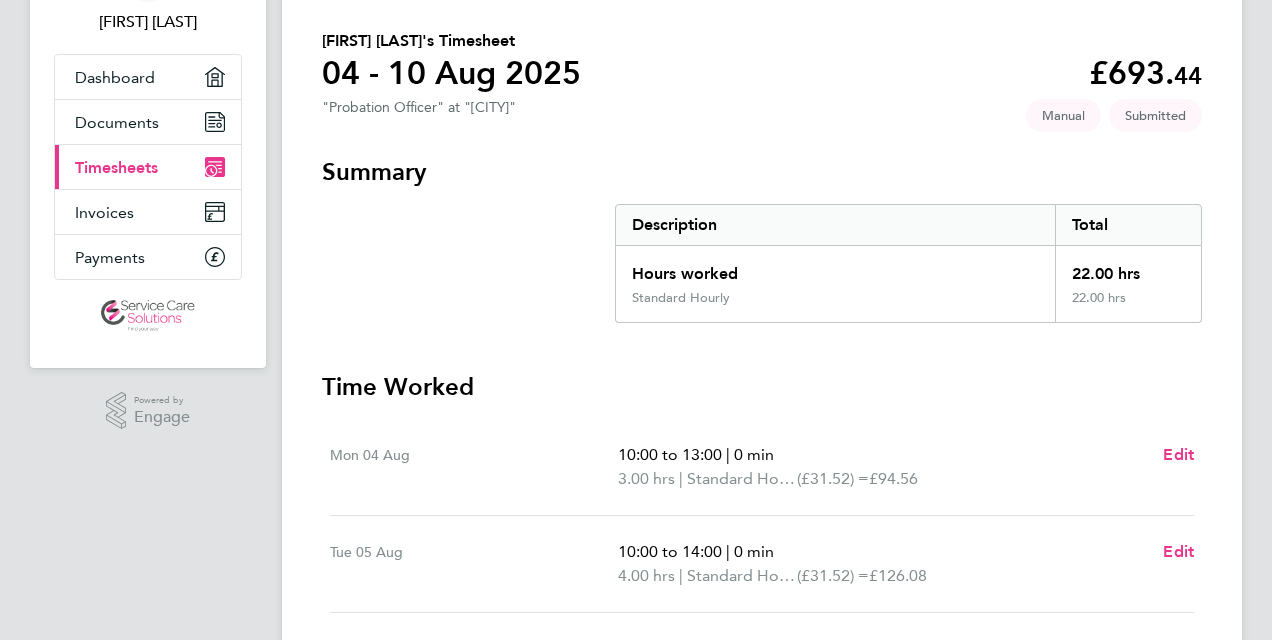 scroll, scrollTop: 65, scrollLeft: 0, axis: vertical 